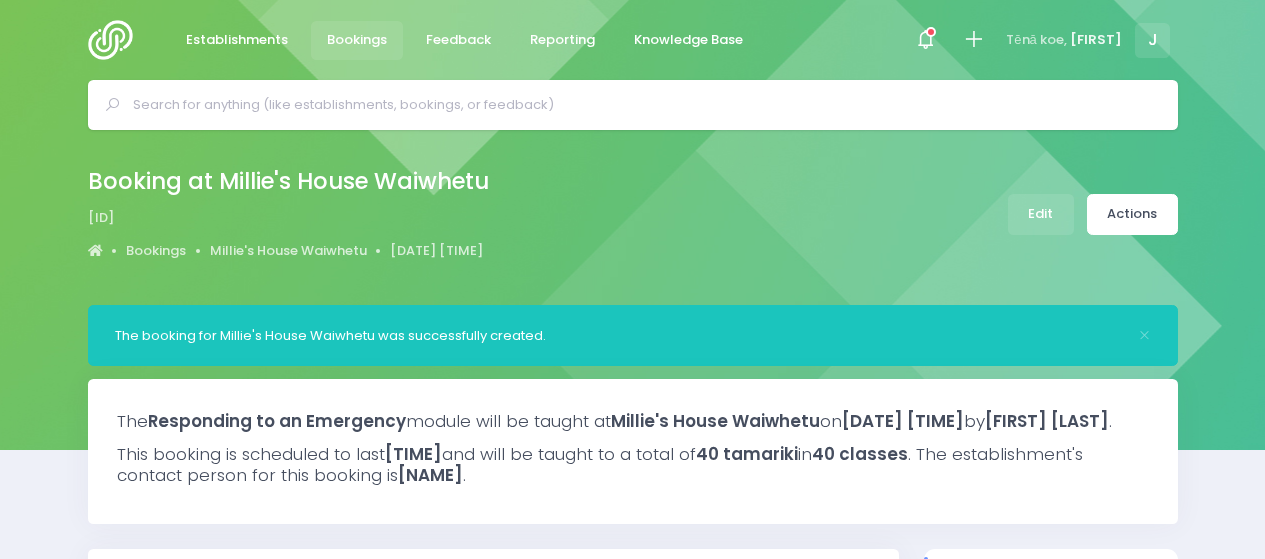 select on "5" 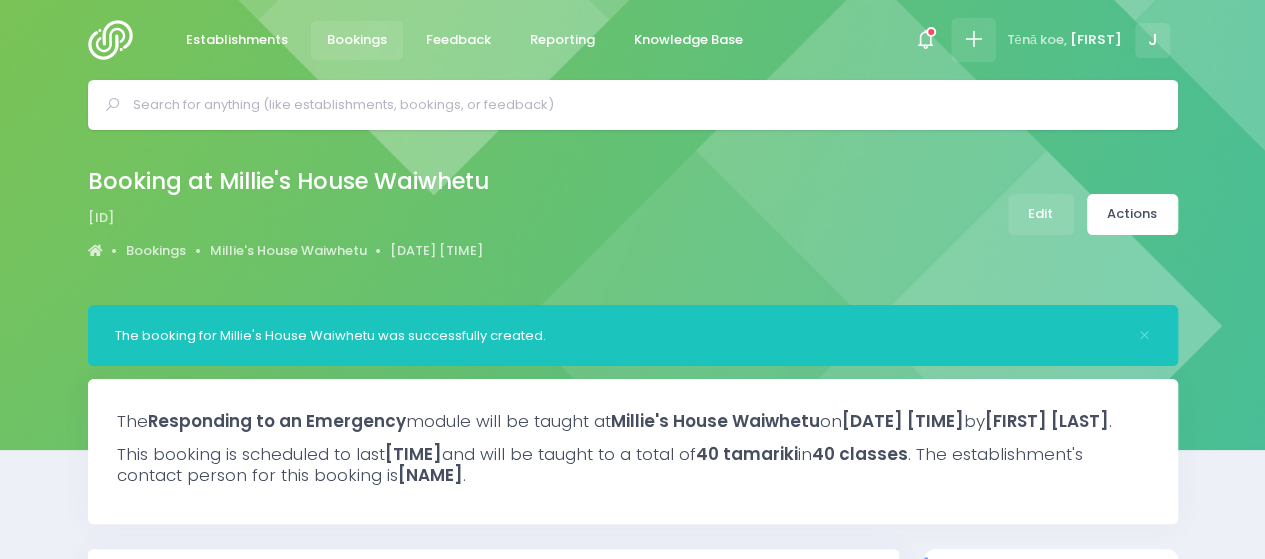 click at bounding box center [973, 39] 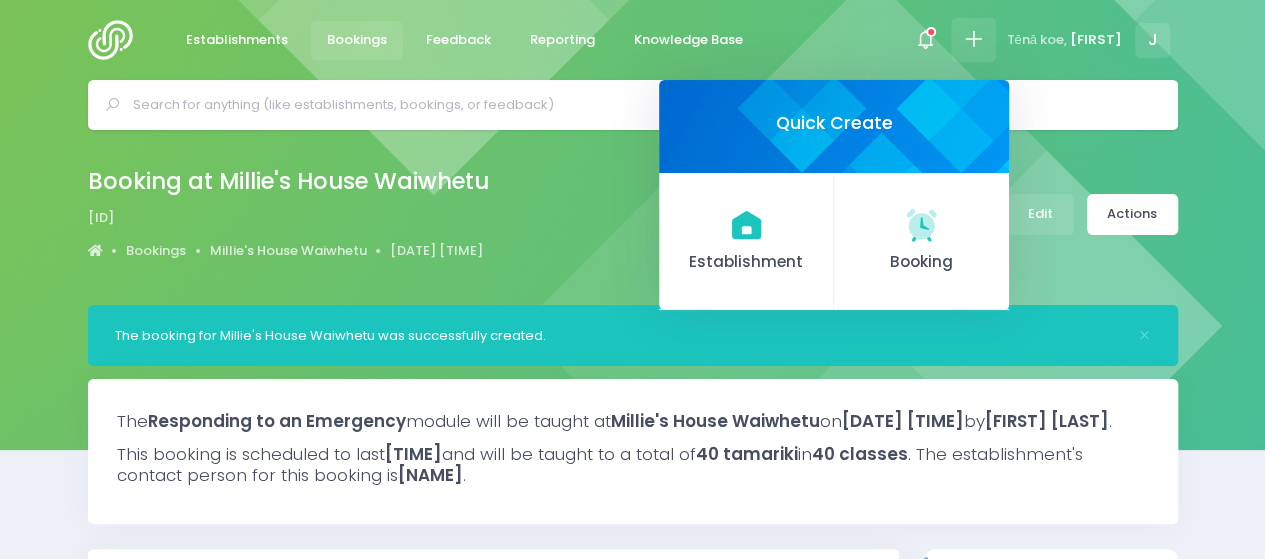 click on "Booking" at bounding box center (921, 242) 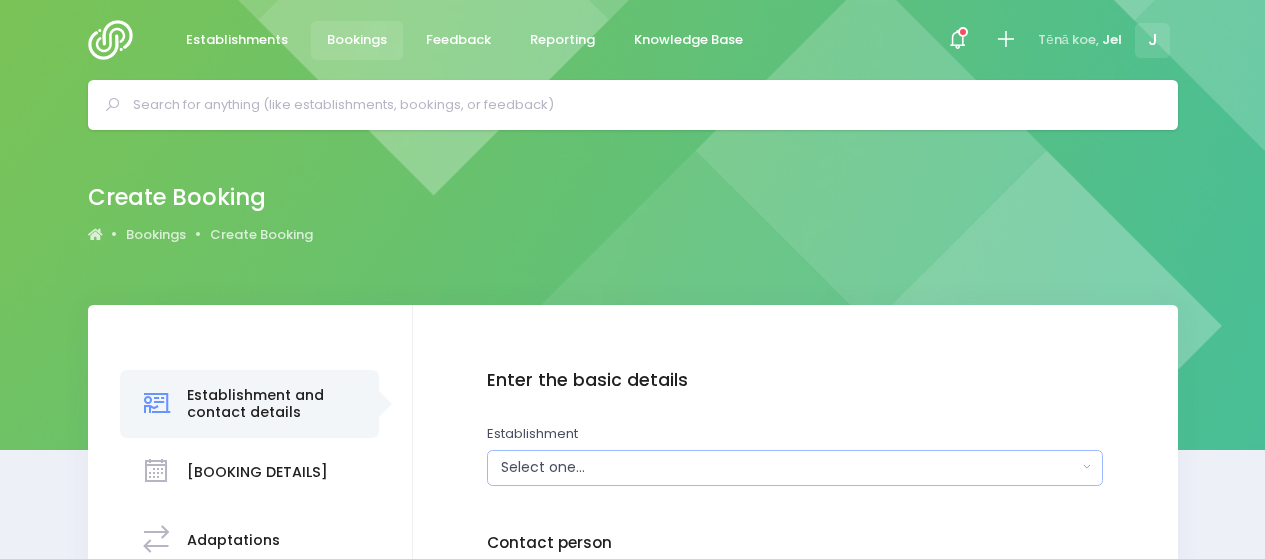 scroll, scrollTop: 0, scrollLeft: 0, axis: both 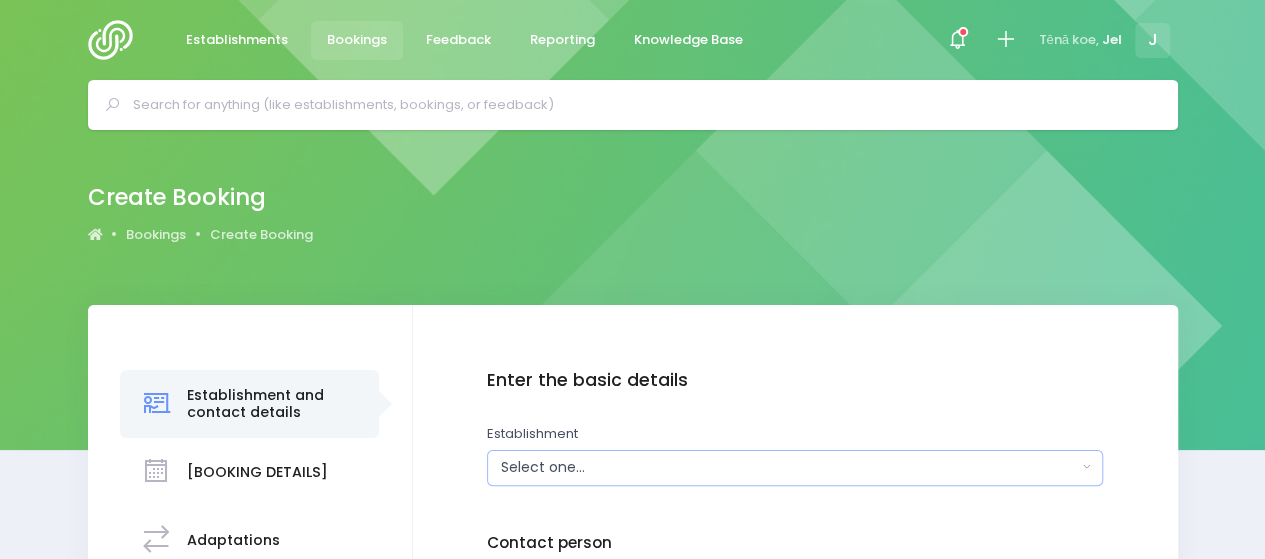 click on "Select one..." at bounding box center (795, 468) 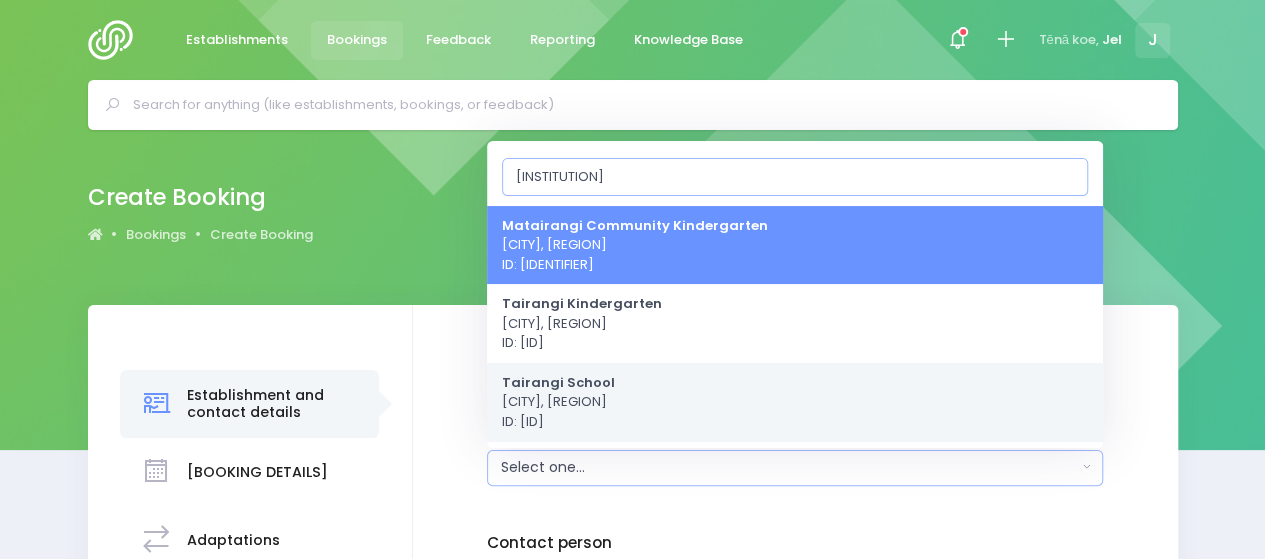 type on "[INSTITUTION]" 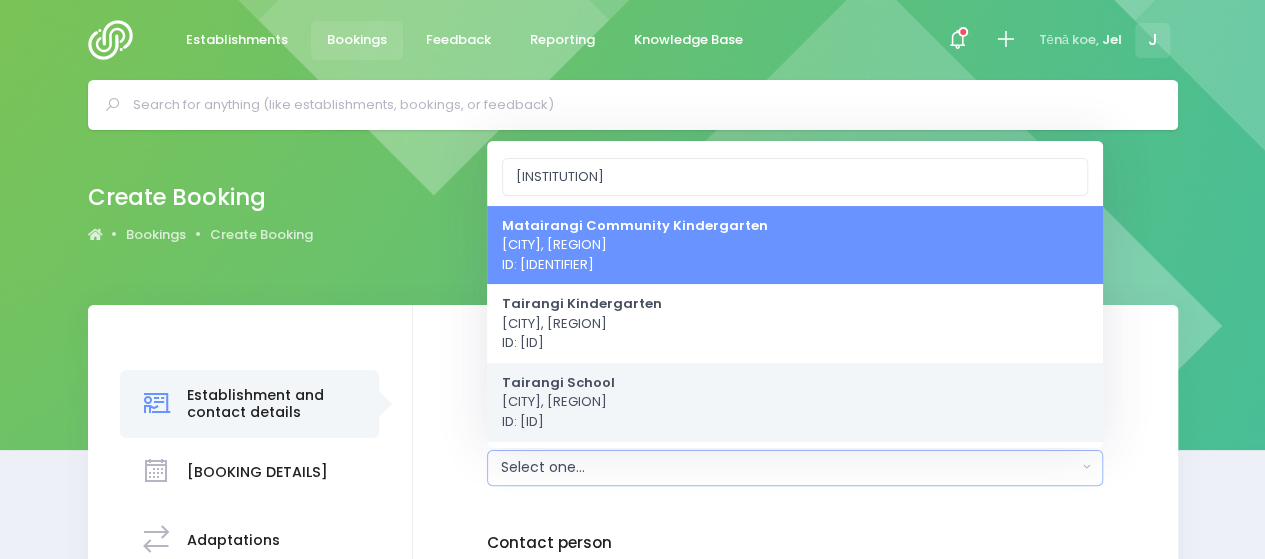 click on "Tairangi School Porirua, Central Region ID: [ID]" at bounding box center [795, 401] 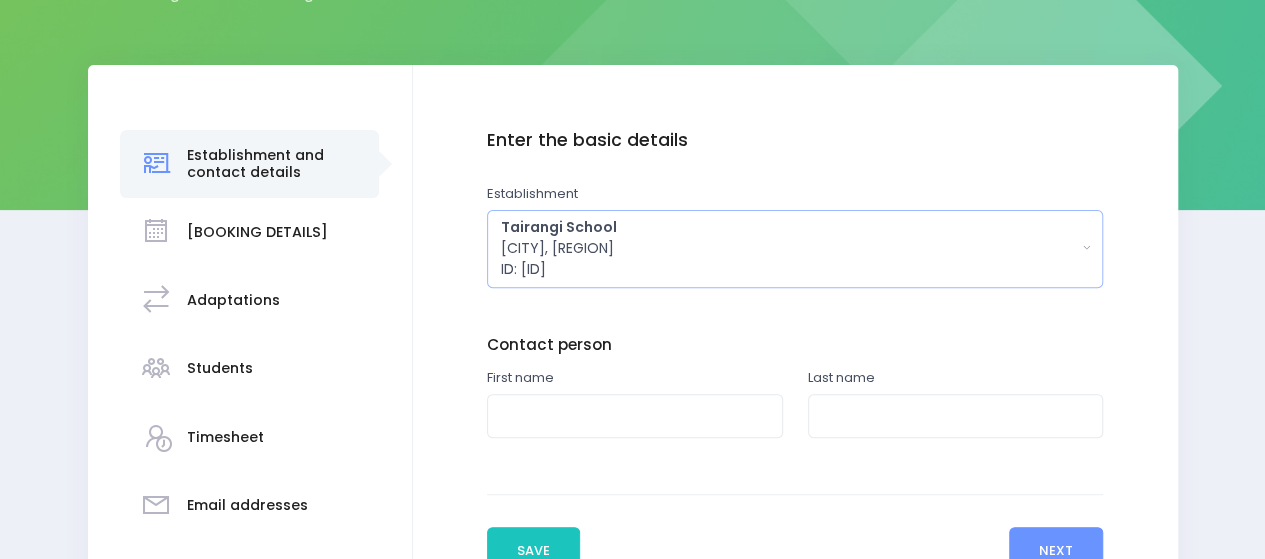 scroll, scrollTop: 300, scrollLeft: 0, axis: vertical 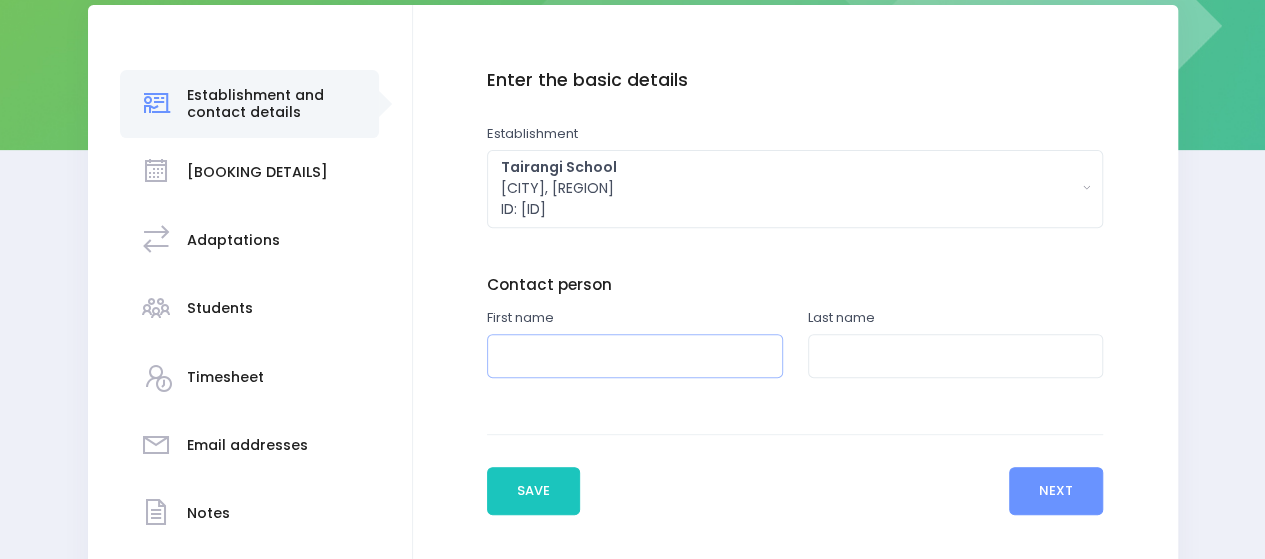 click at bounding box center (635, 356) 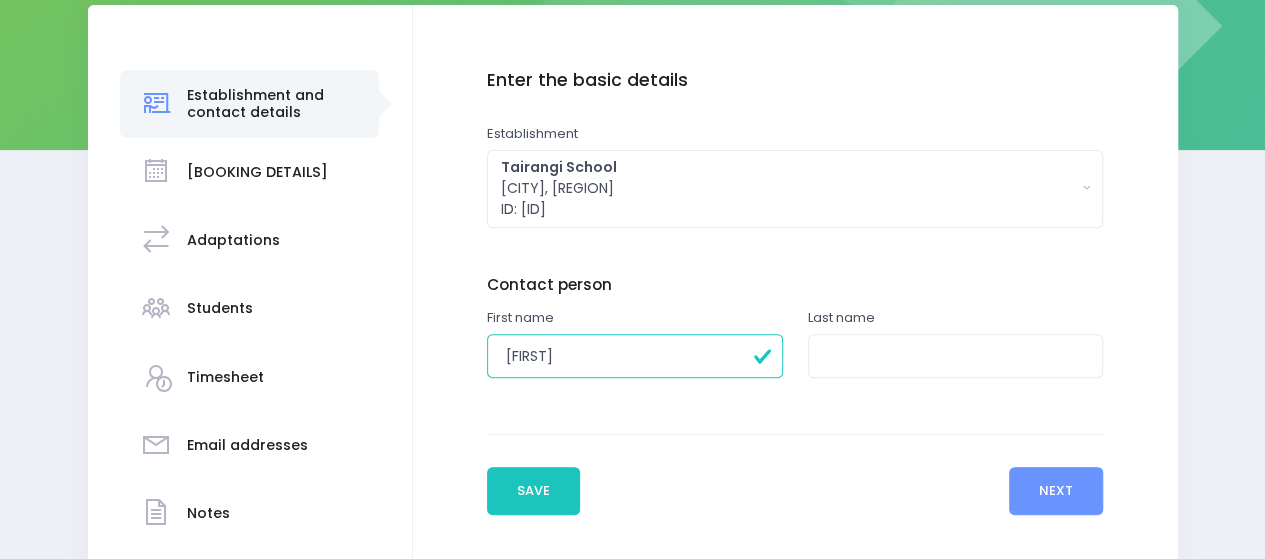 type on "[FIRST]" 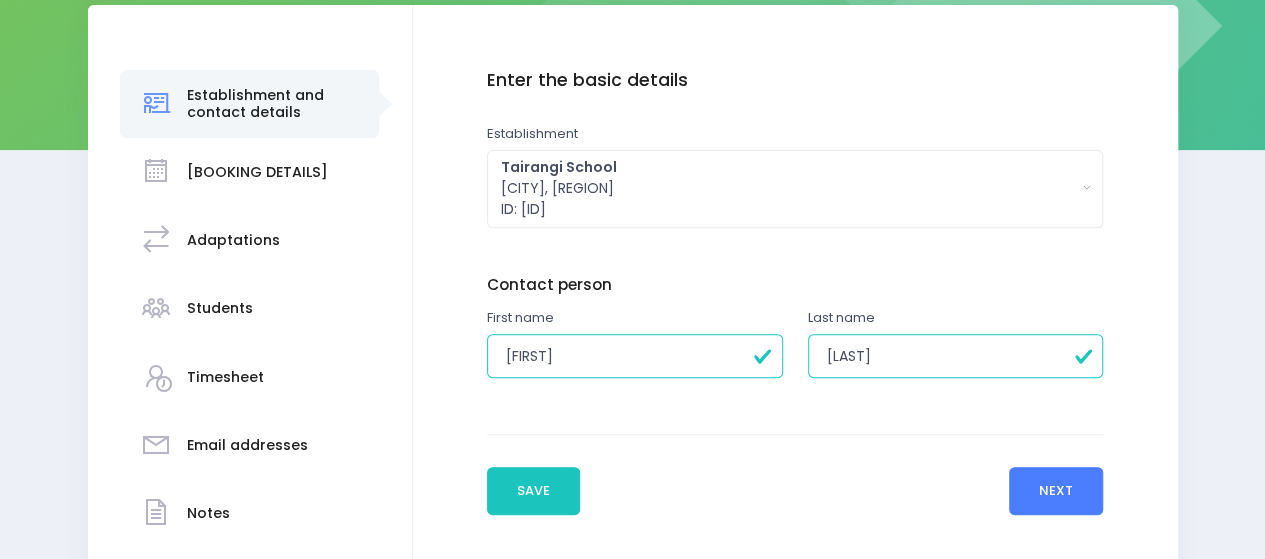 type on "[LAST]" 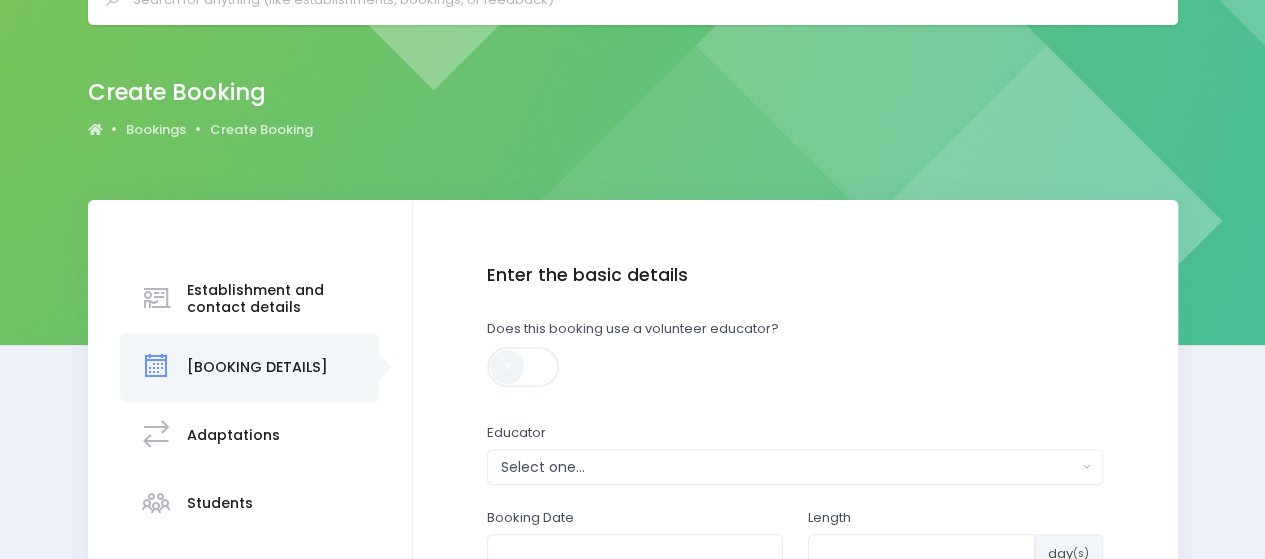 scroll, scrollTop: 200, scrollLeft: 0, axis: vertical 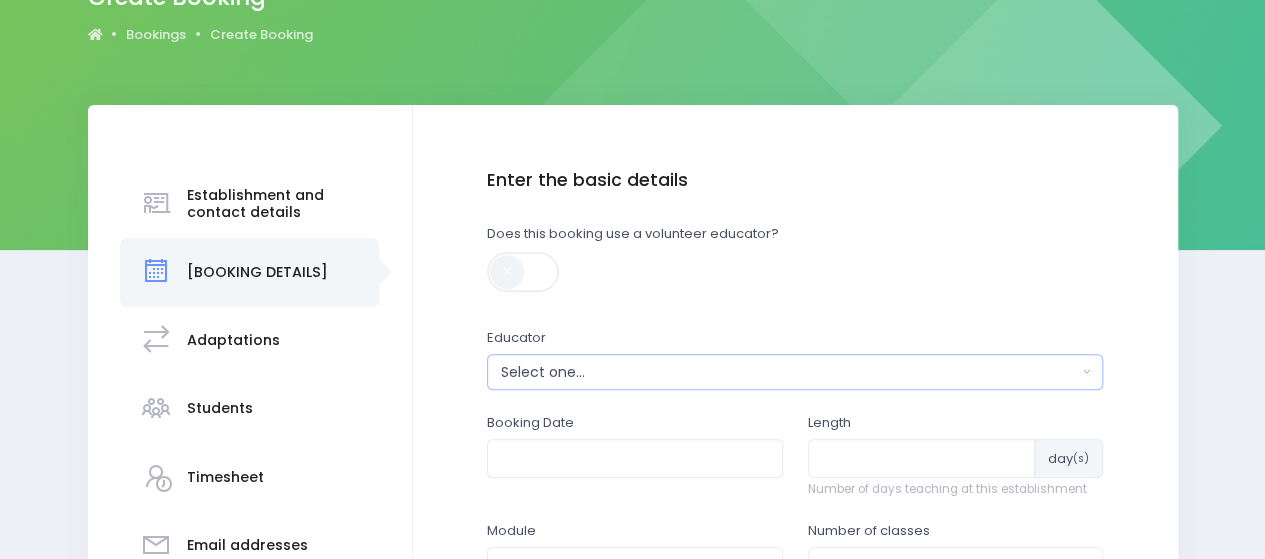 click on "Select one..." at bounding box center [795, 372] 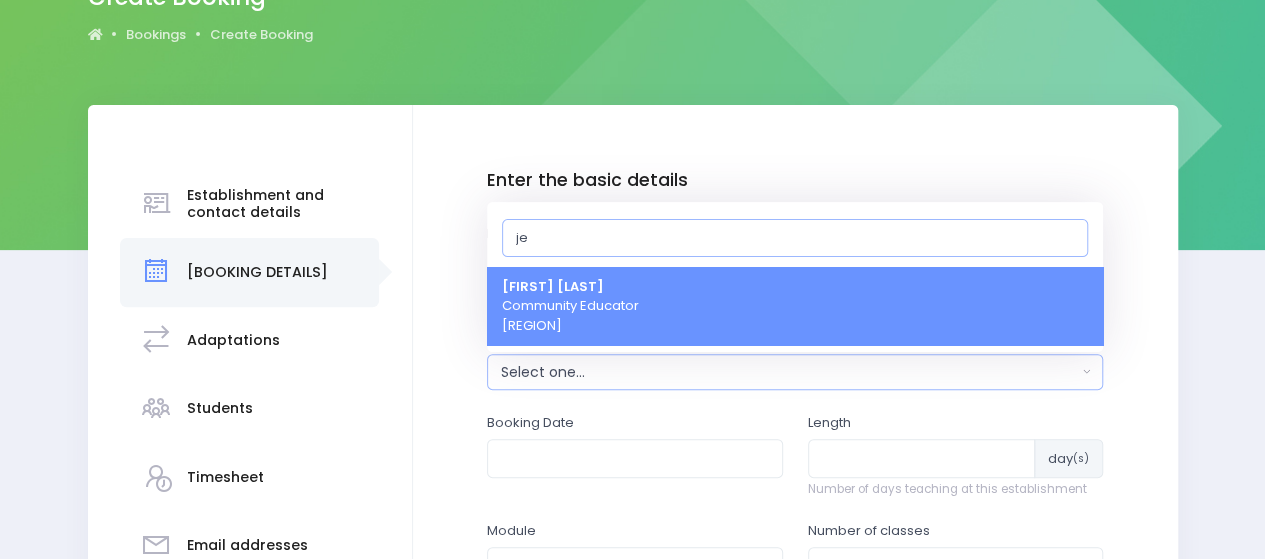 type on "je" 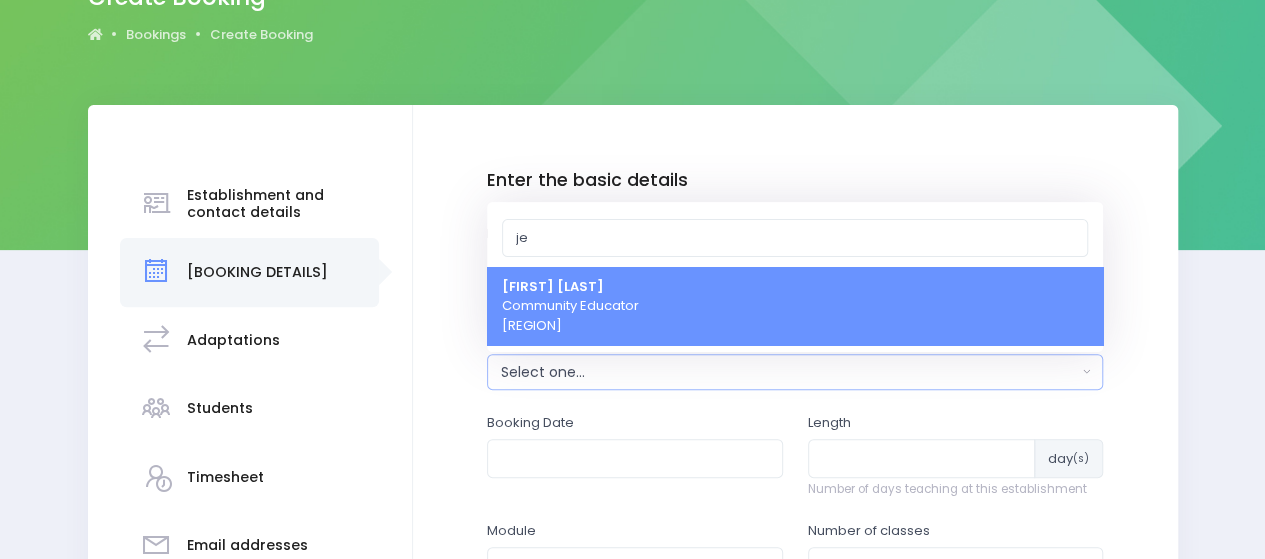 click on "[PERSON] Pollock Community Educator Central Region" at bounding box center (570, 306) 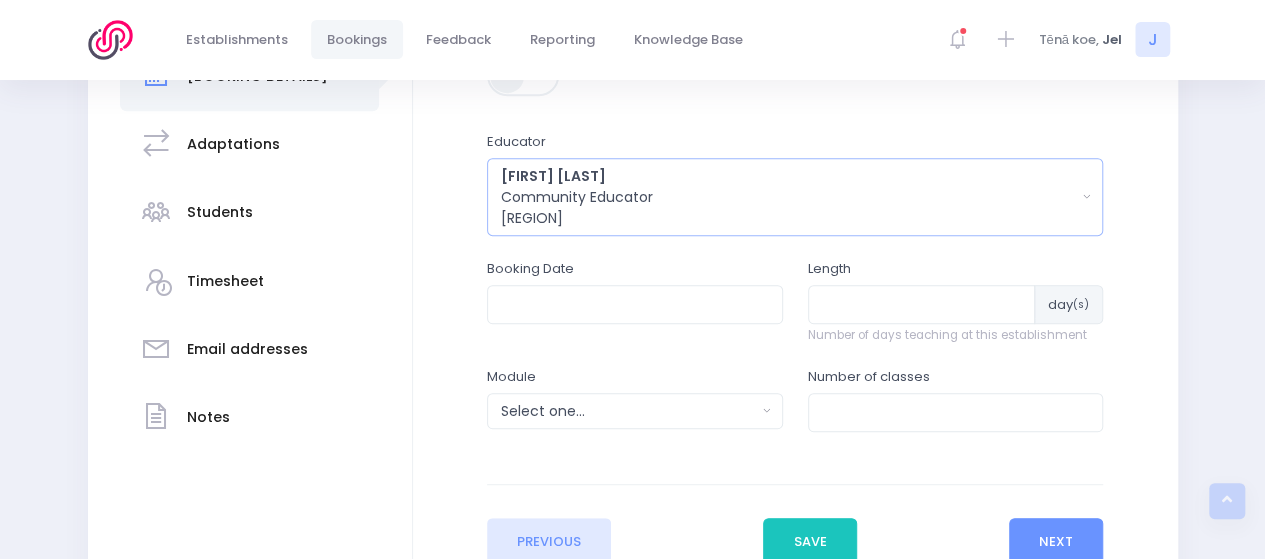 scroll, scrollTop: 400, scrollLeft: 0, axis: vertical 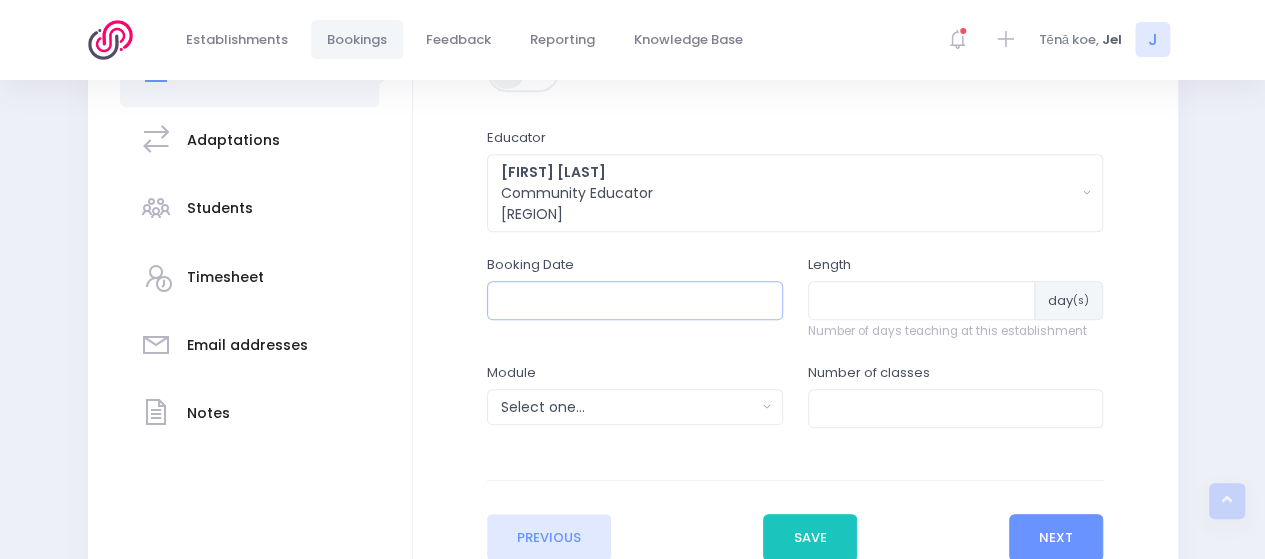 click at bounding box center [635, 300] 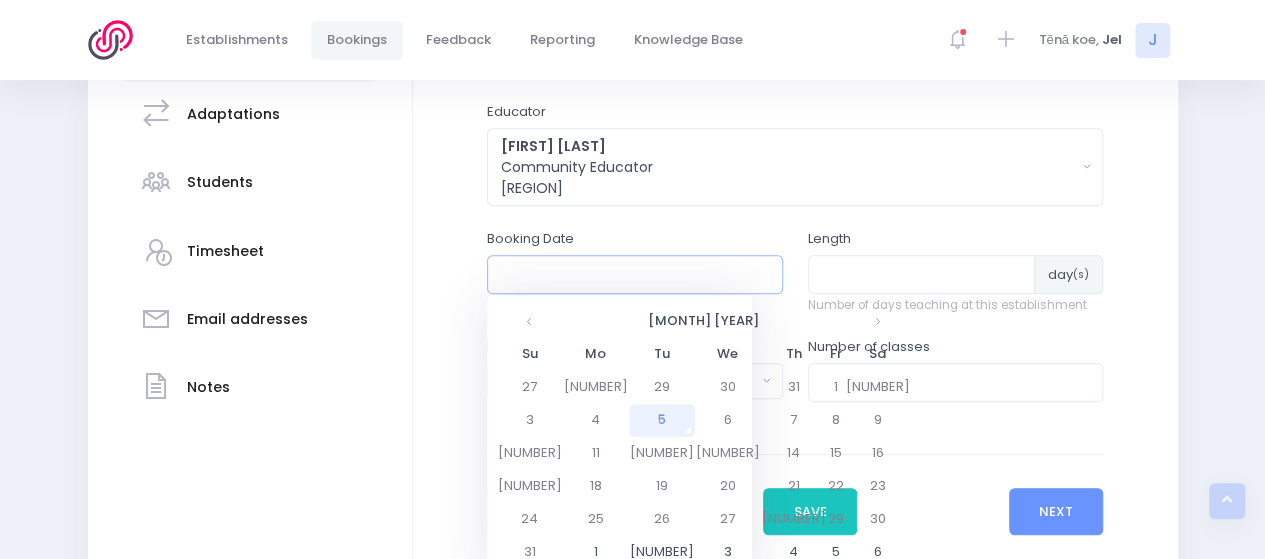 scroll, scrollTop: 554, scrollLeft: 0, axis: vertical 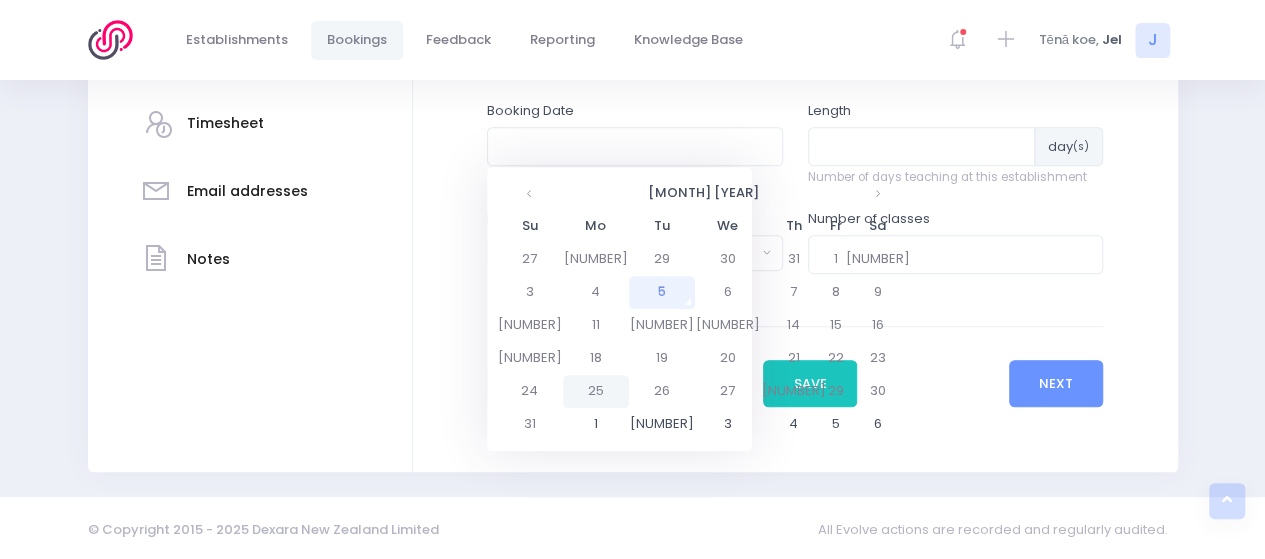 click on "25" at bounding box center [596, 391] 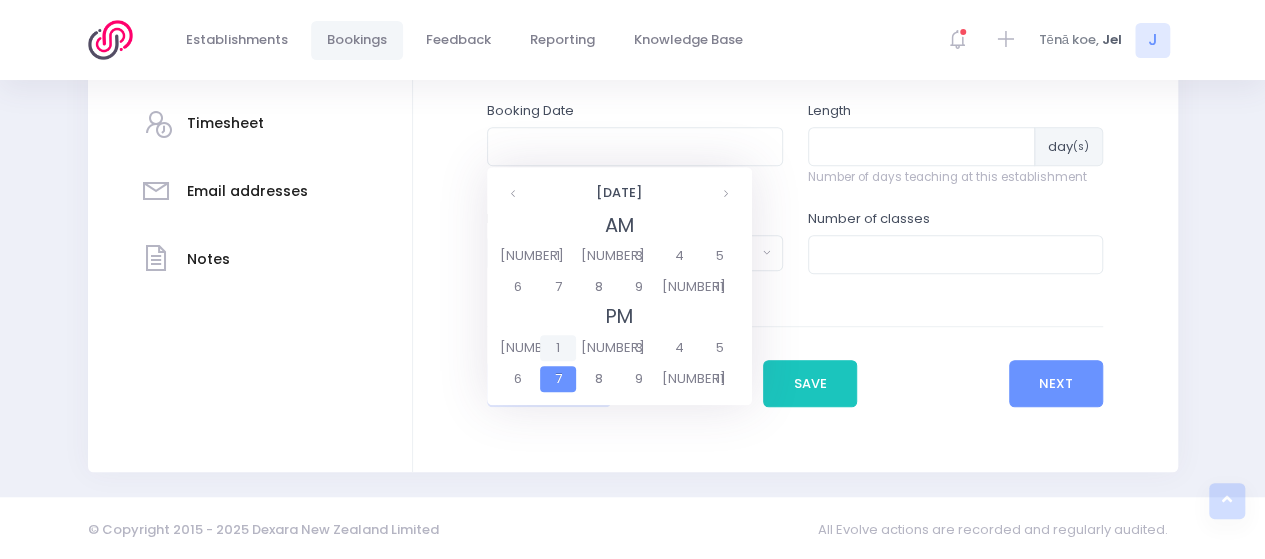 click on "1" at bounding box center [557, 348] 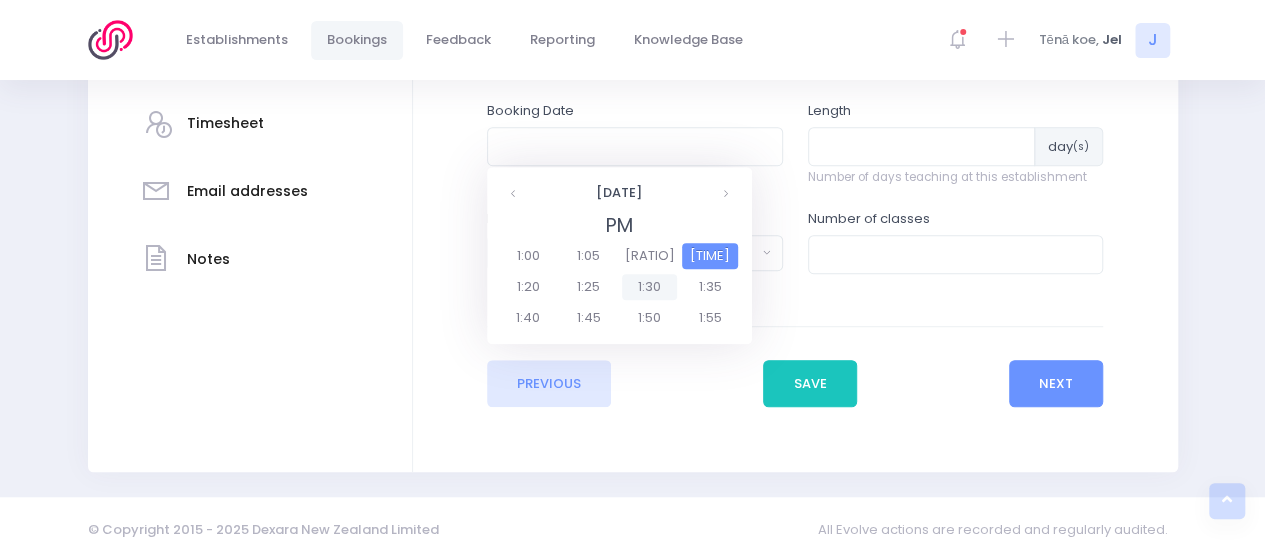 click on "1:30" at bounding box center (650, 287) 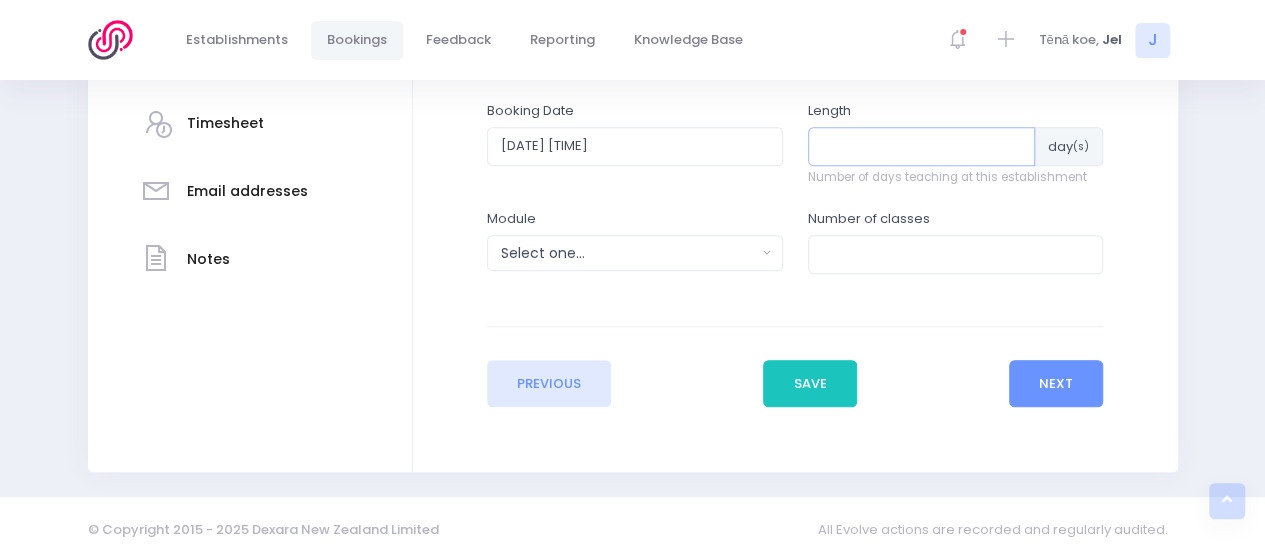 click at bounding box center [922, 146] 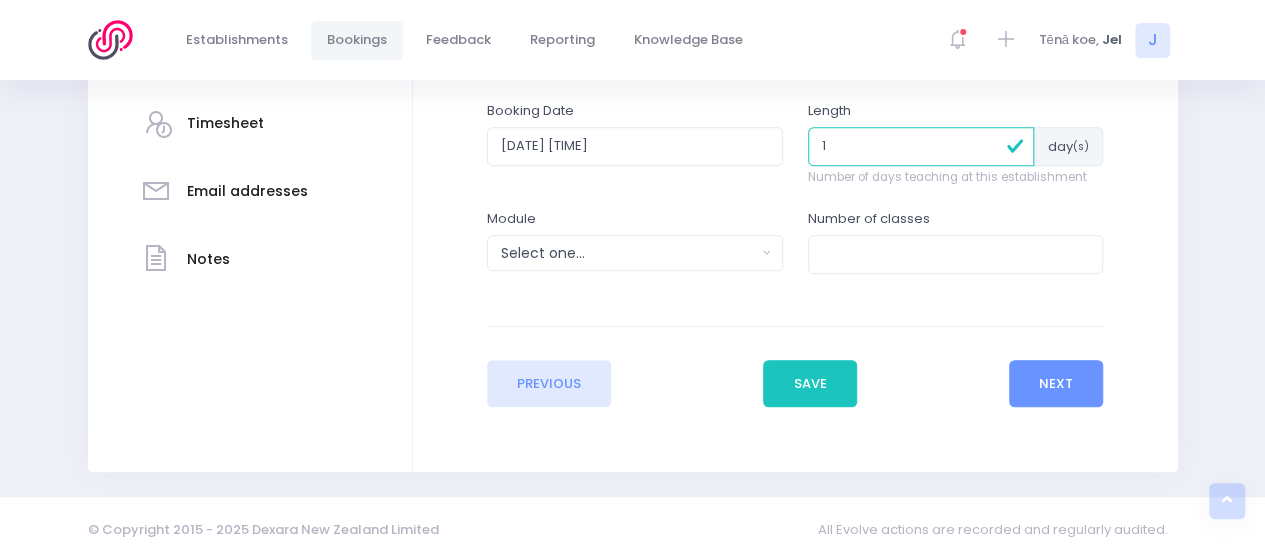 type on "1" 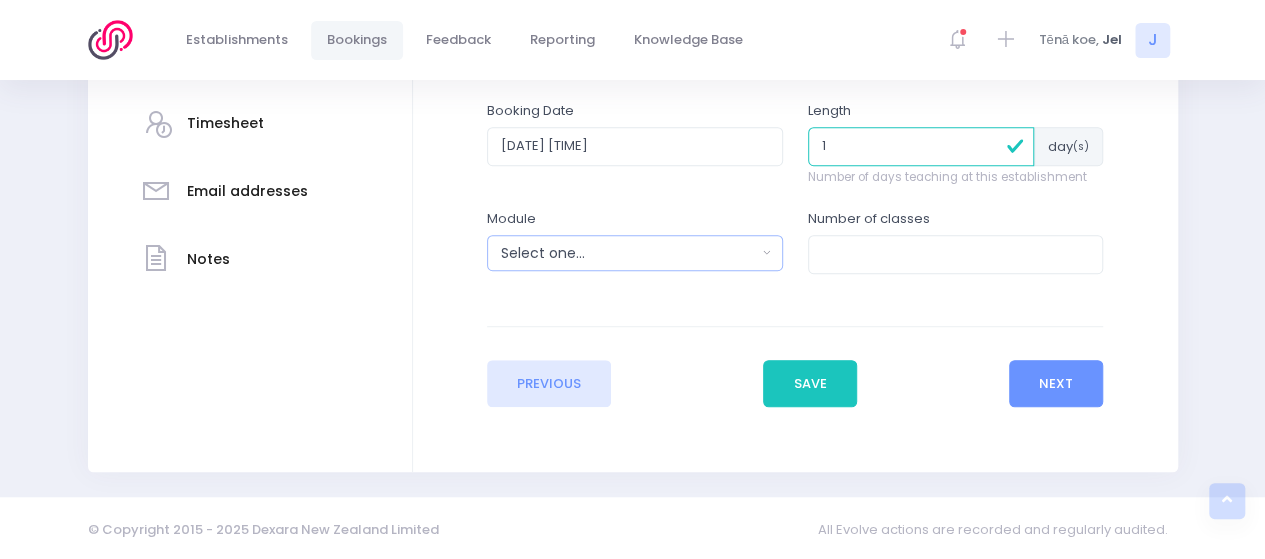 click on "Select one..." at bounding box center (628, 253) 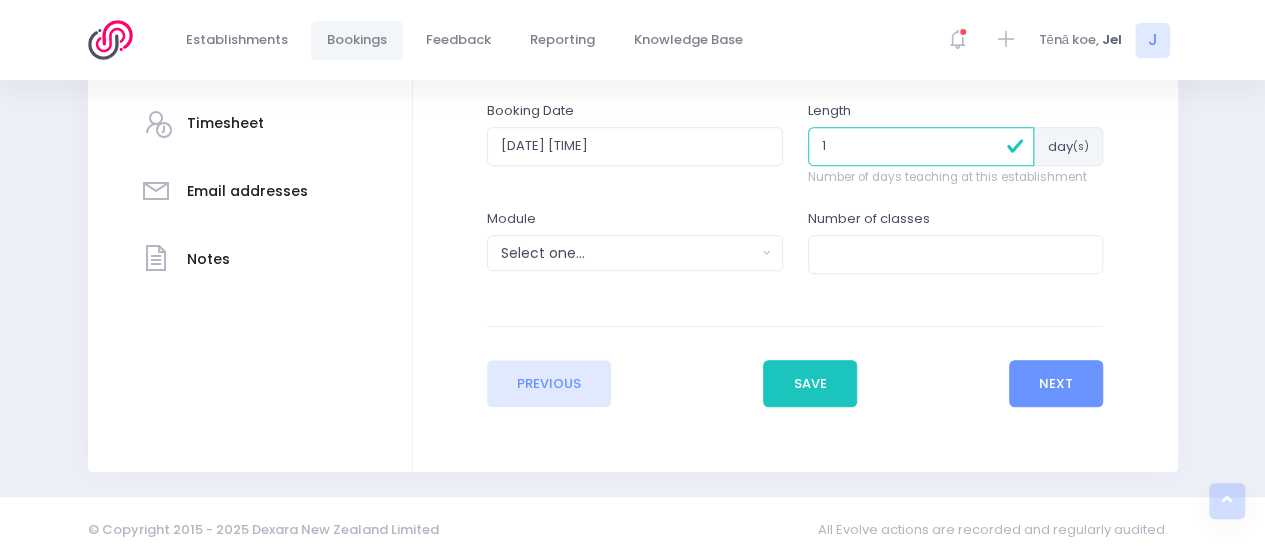 scroll, scrollTop: 194, scrollLeft: 0, axis: vertical 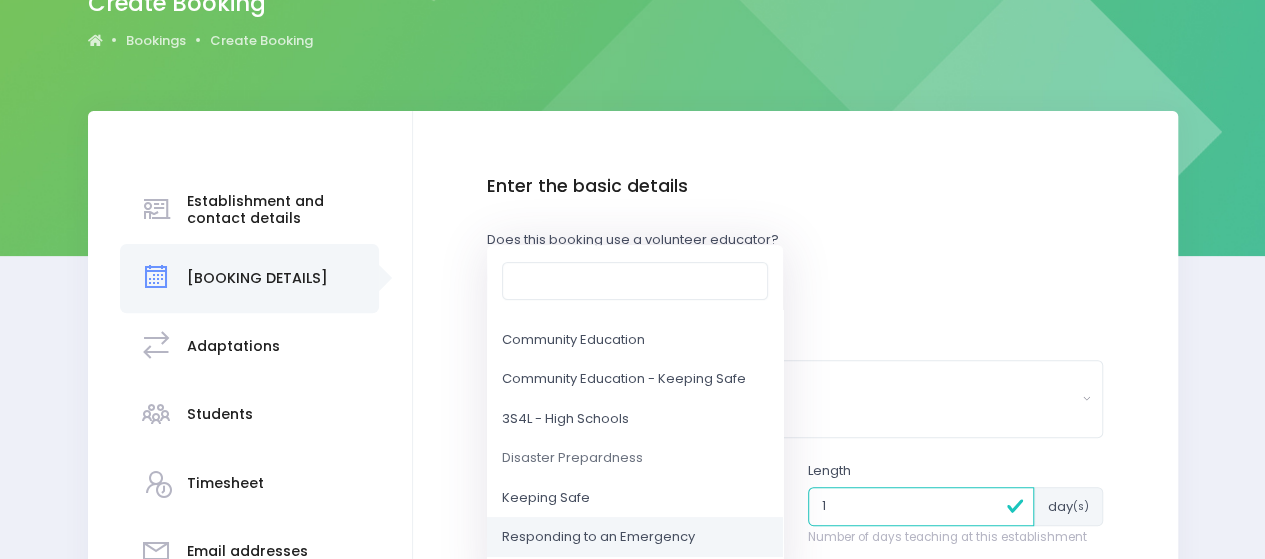 click on "Responding to an Emergency" at bounding box center [598, 538] 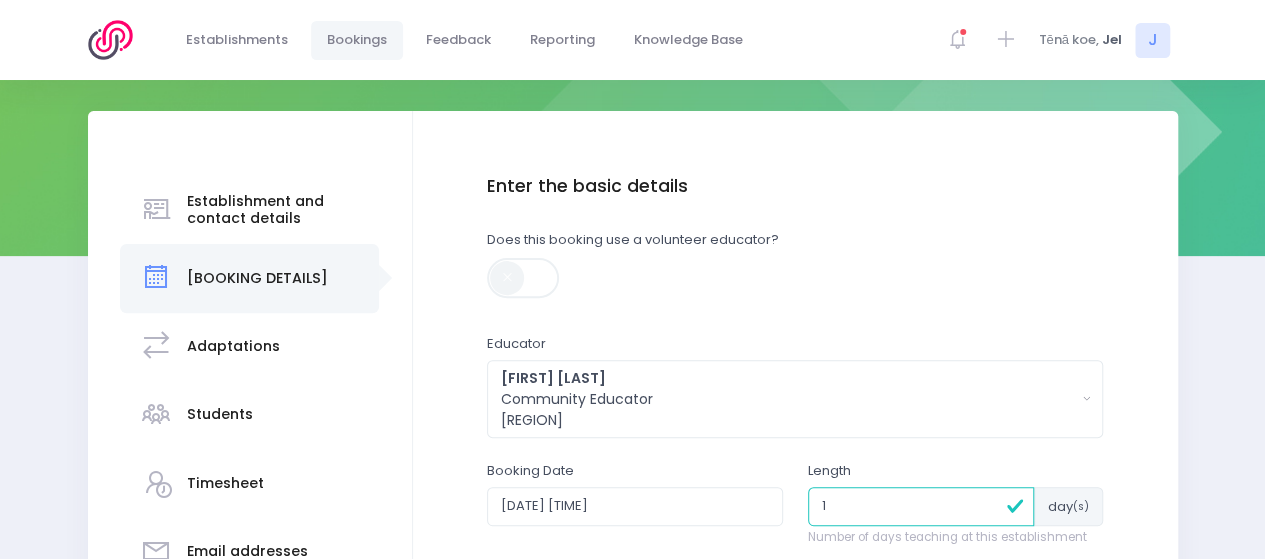 scroll, scrollTop: 526, scrollLeft: 0, axis: vertical 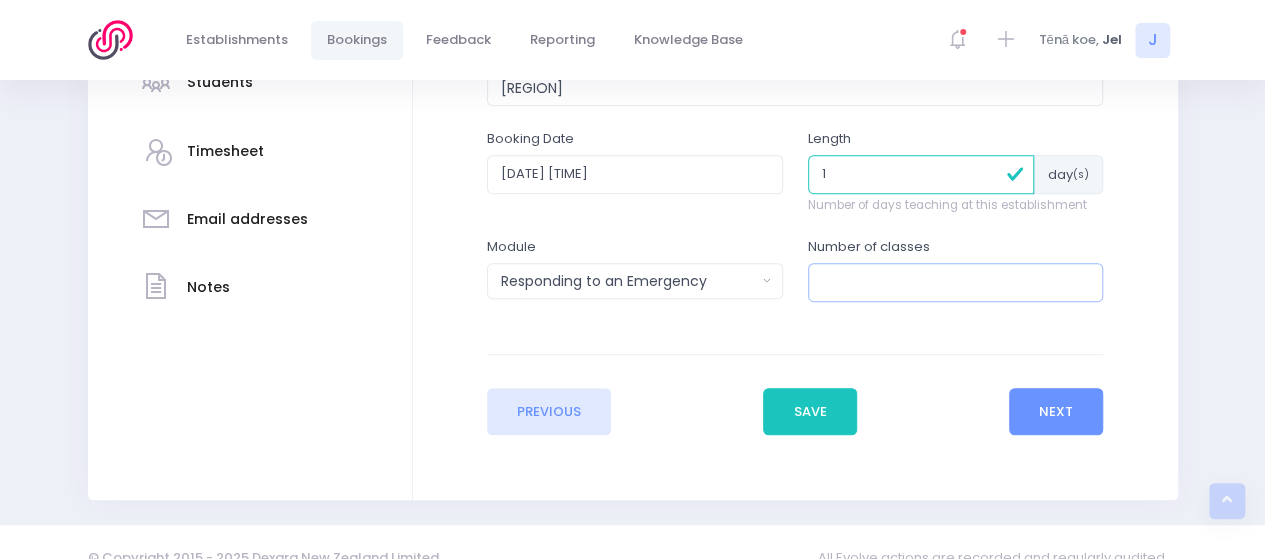 click at bounding box center [956, 282] 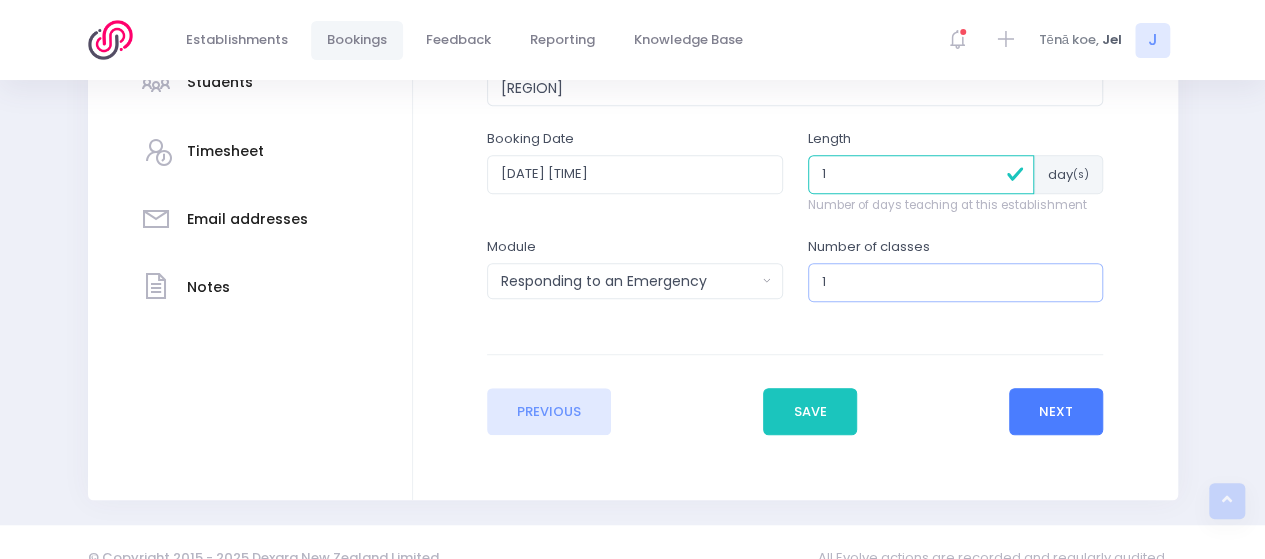 type on "1" 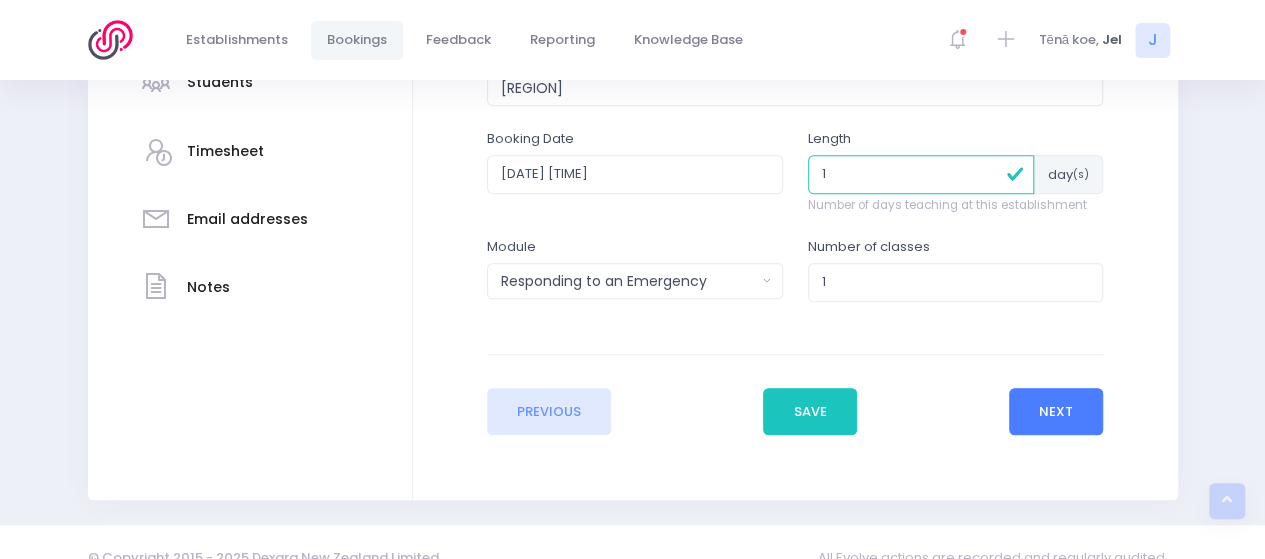 click on "Next" at bounding box center [1056, 412] 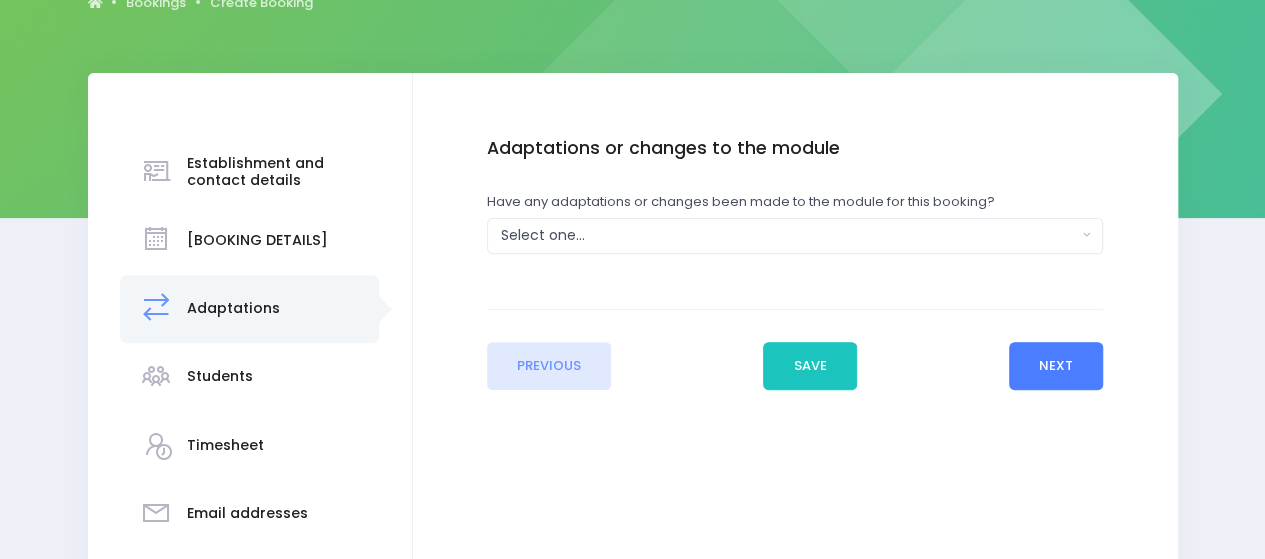 scroll, scrollTop: 300, scrollLeft: 0, axis: vertical 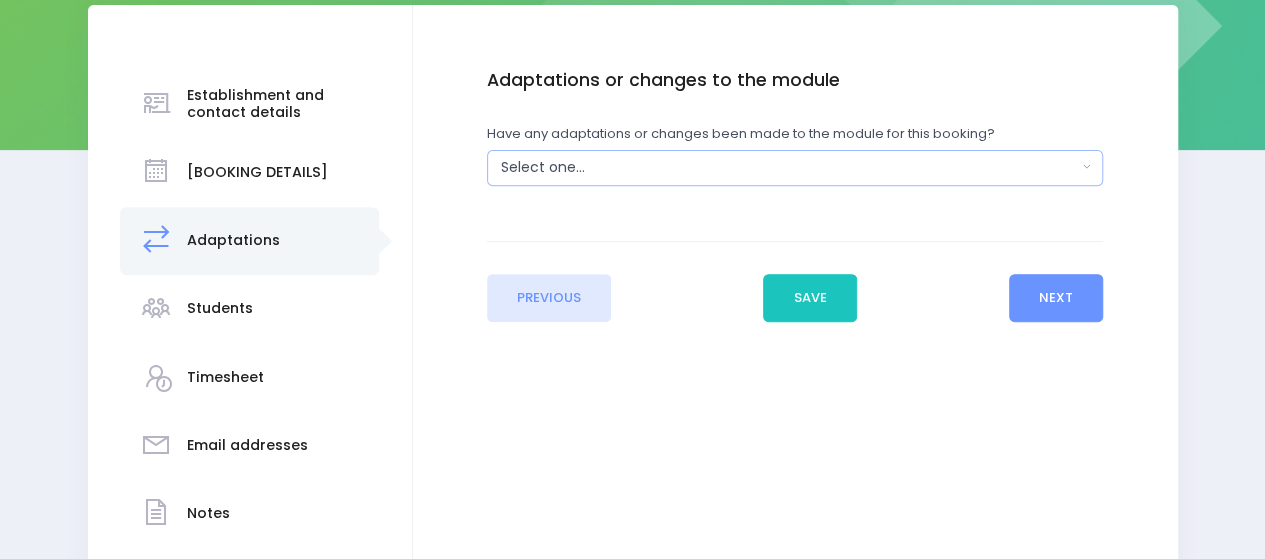 click on "Select one..." at bounding box center (789, 167) 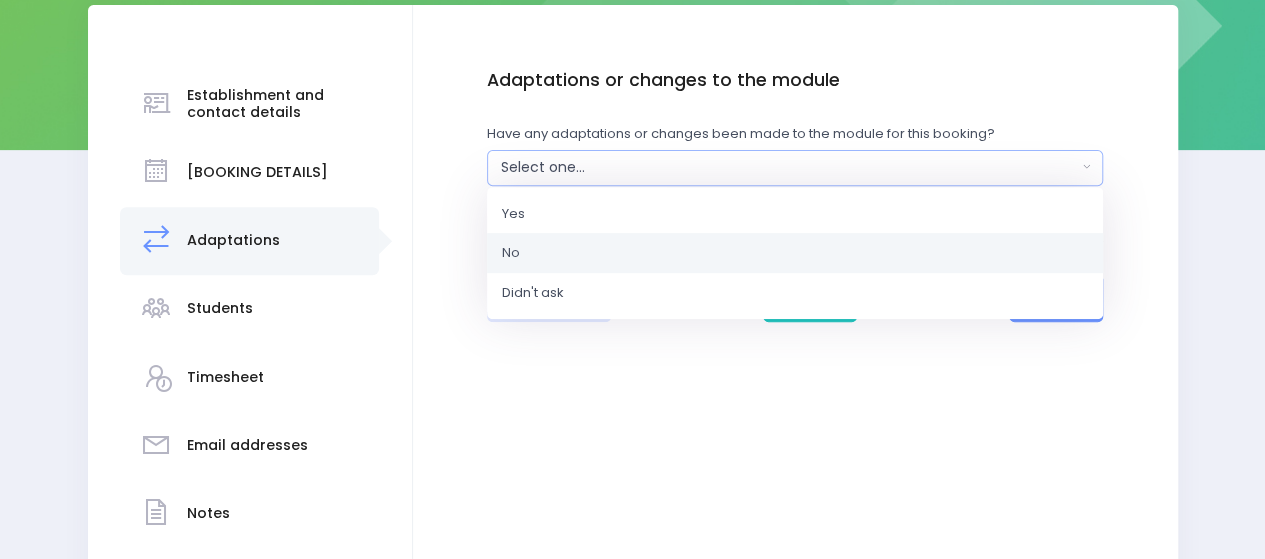drag, startPoint x: 643, startPoint y: 249, endPoint x: 673, endPoint y: 249, distance: 30 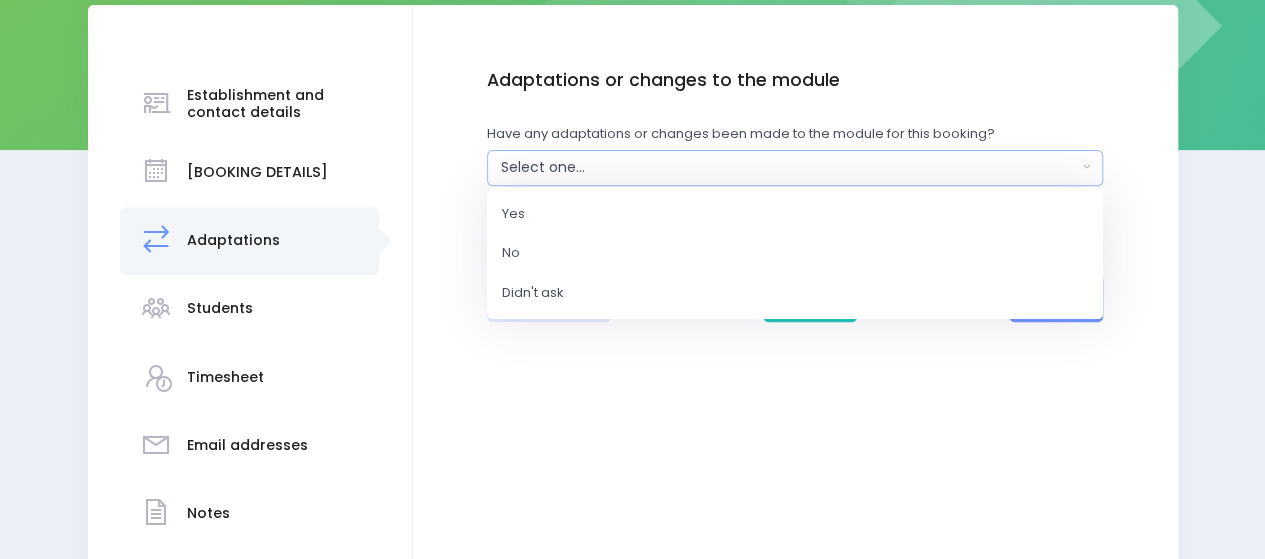 select on "No" 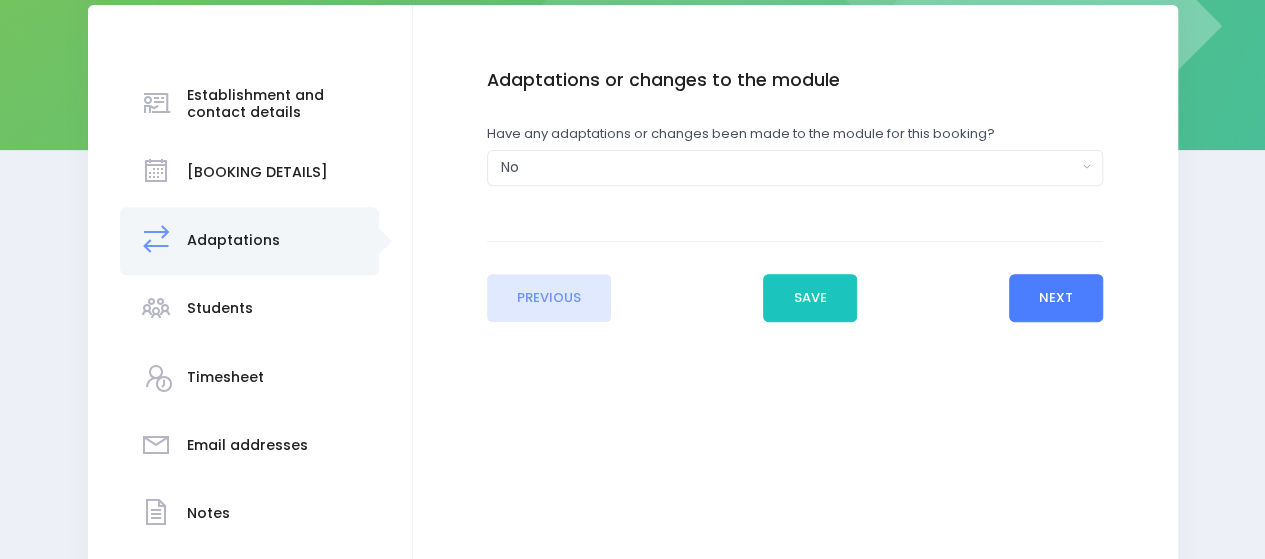 click on "Next" at bounding box center (1056, 298) 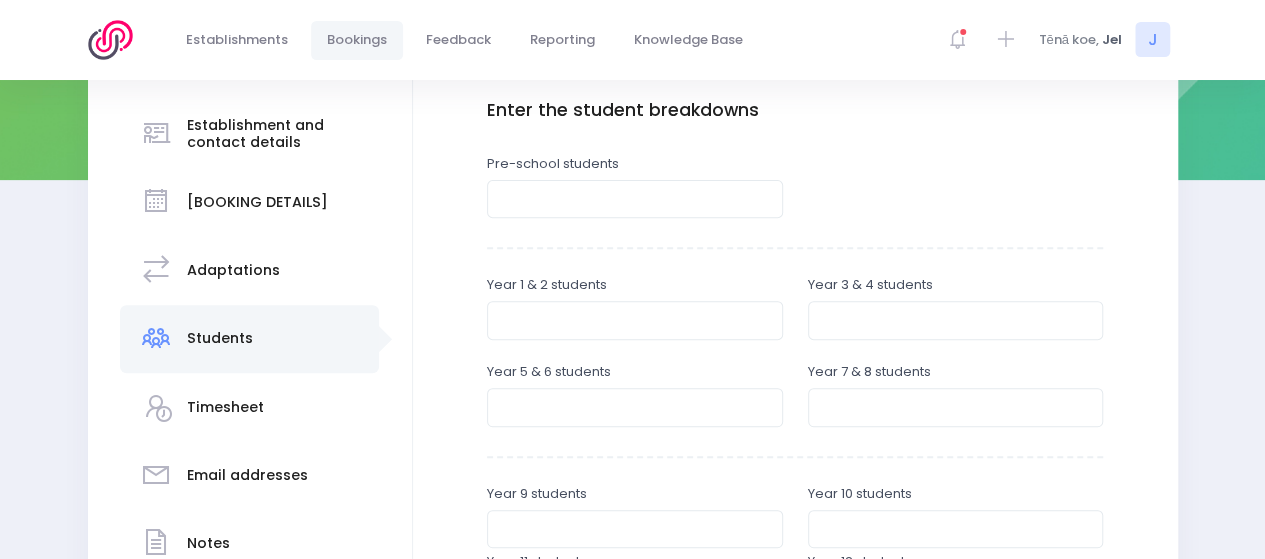 scroll, scrollTop: 400, scrollLeft: 0, axis: vertical 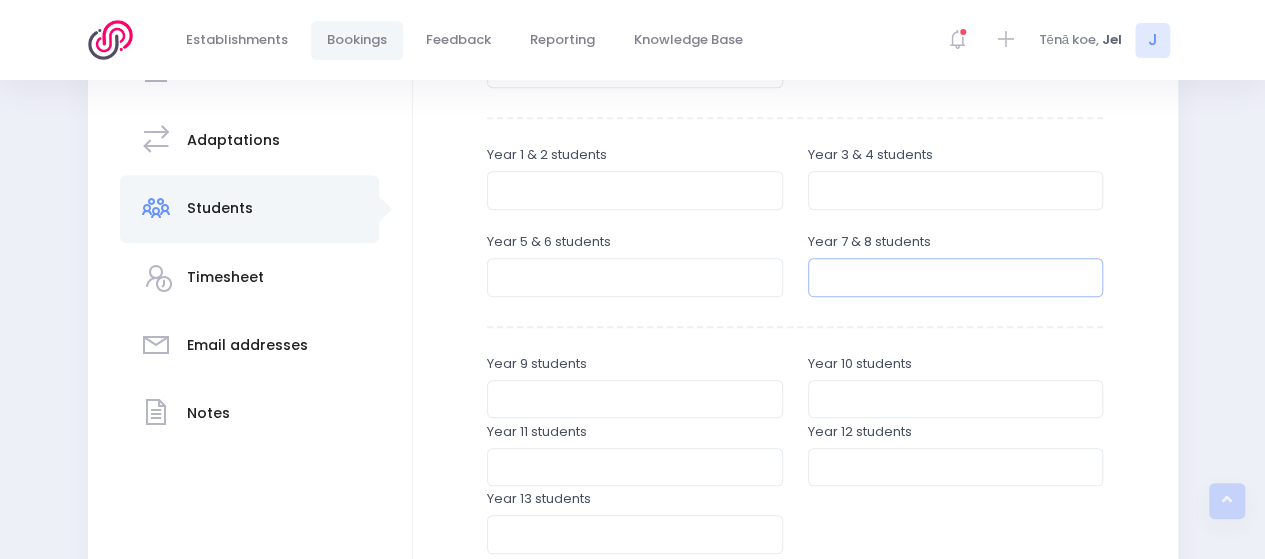 click at bounding box center (956, 277) 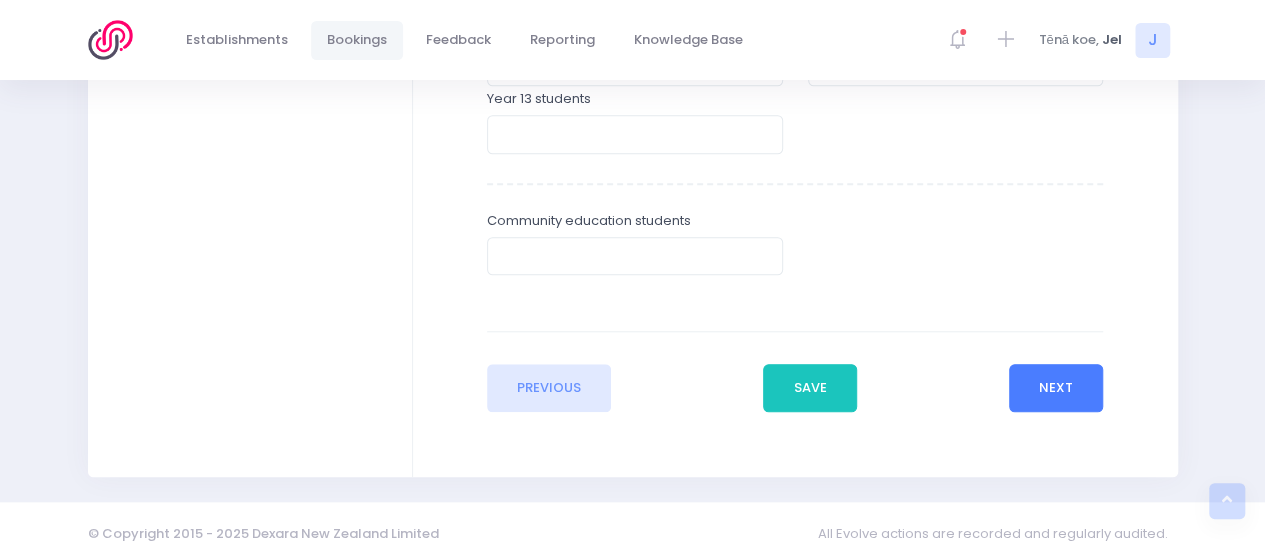 type on "27" 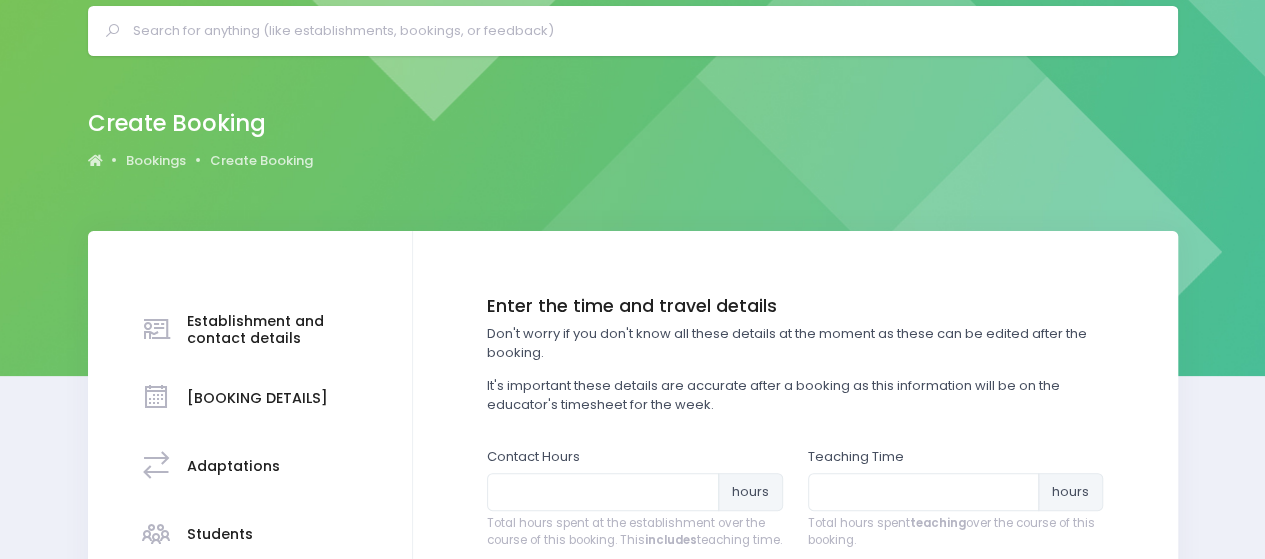 scroll, scrollTop: 200, scrollLeft: 0, axis: vertical 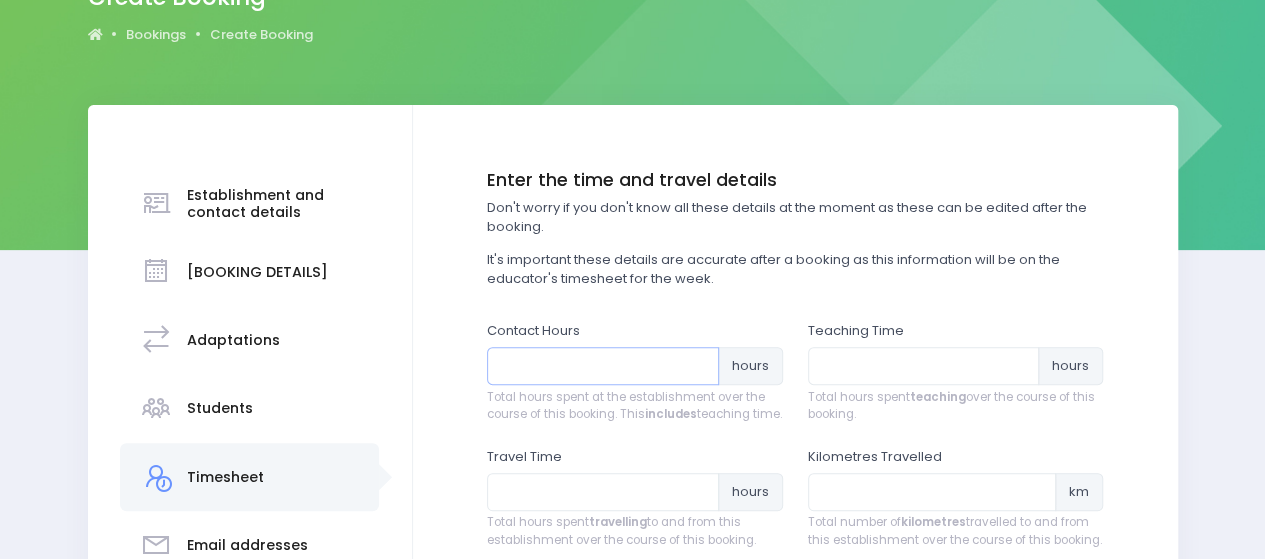 click at bounding box center [603, 366] 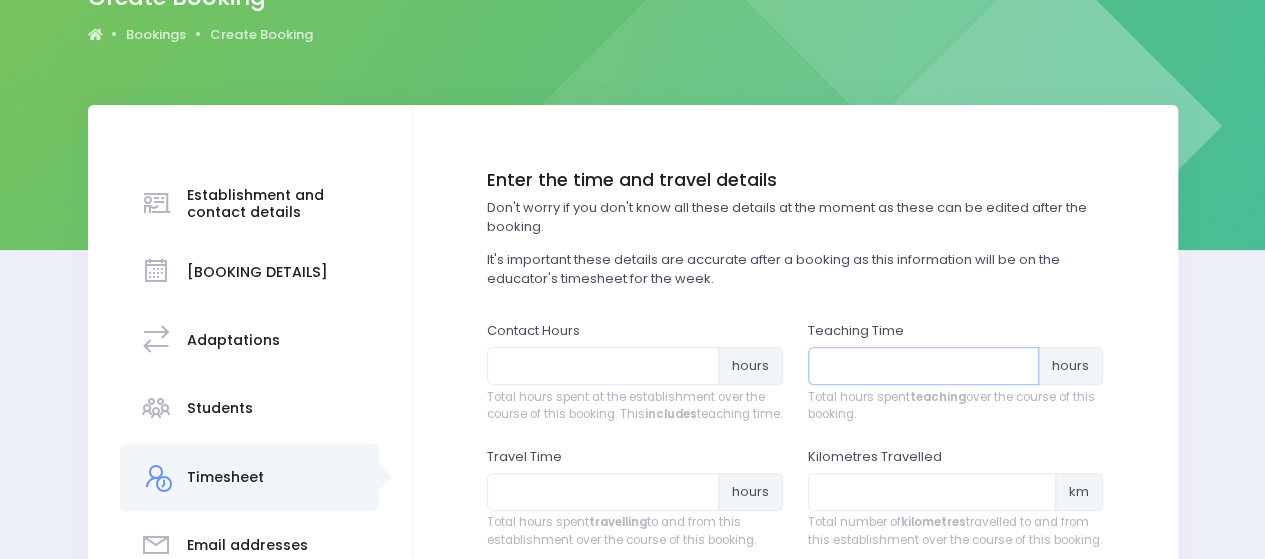 click at bounding box center (924, 366) 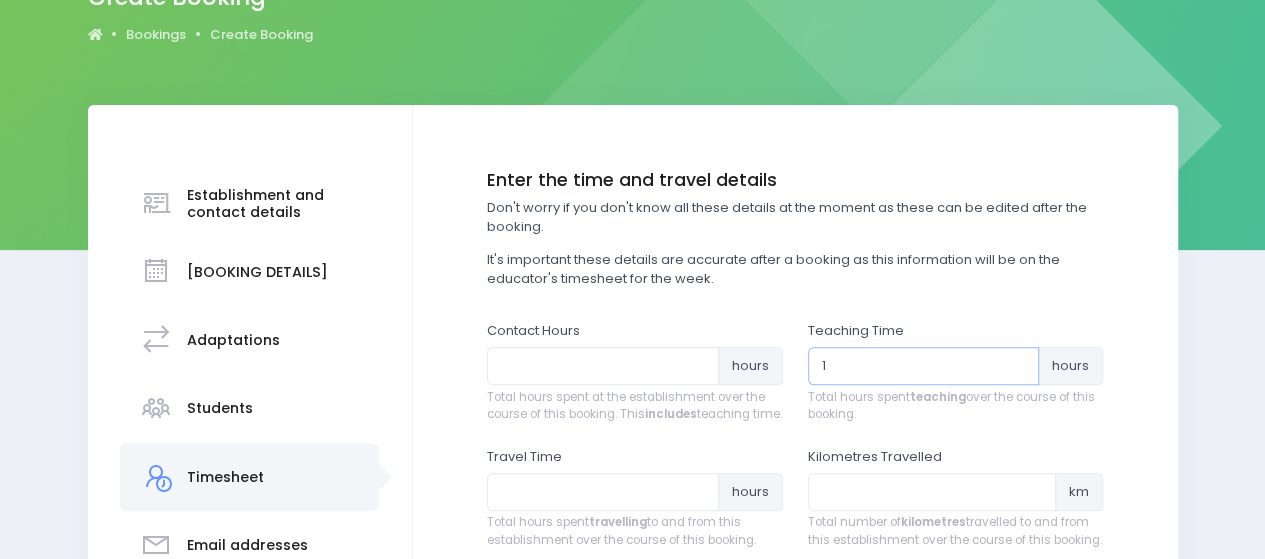 type 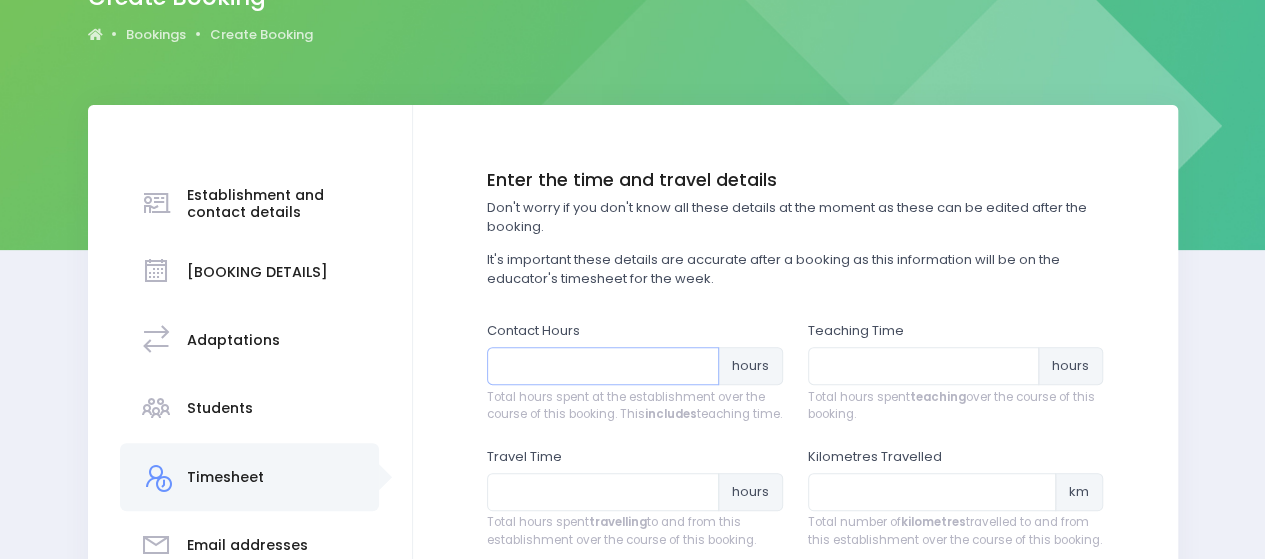 click on "[NUMBER]" at bounding box center (603, 366) 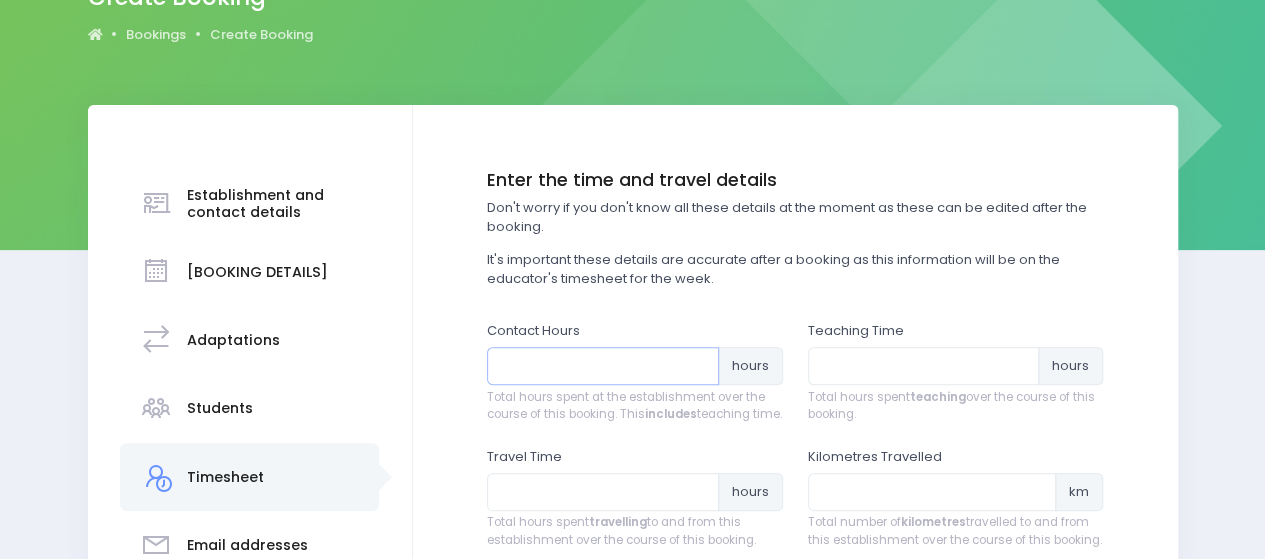 type on "[NUMBER]" 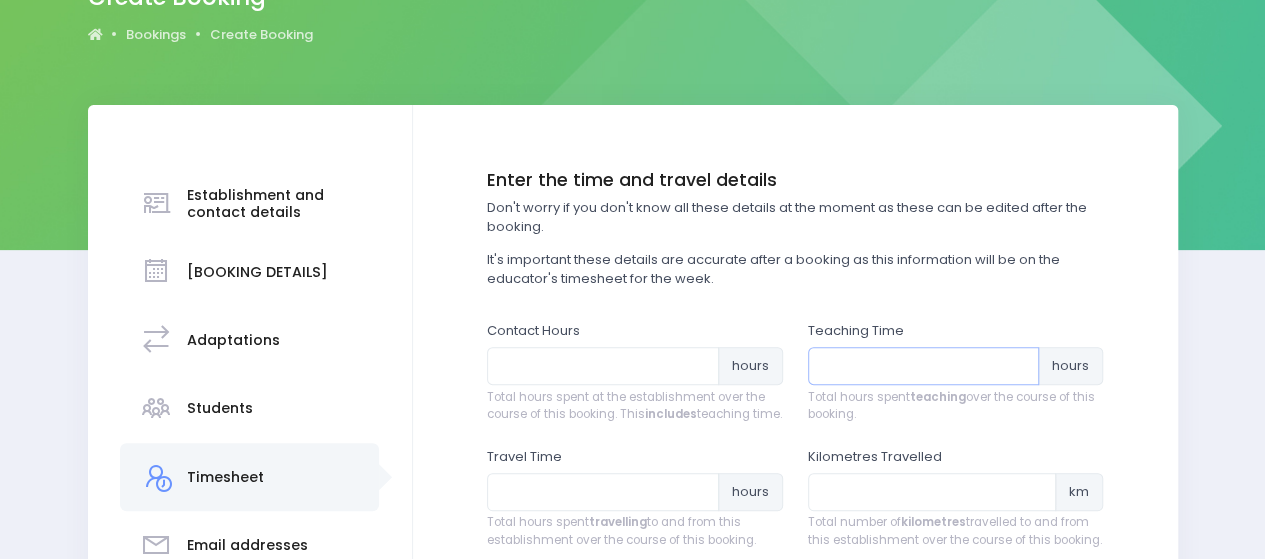 click at bounding box center [924, 366] 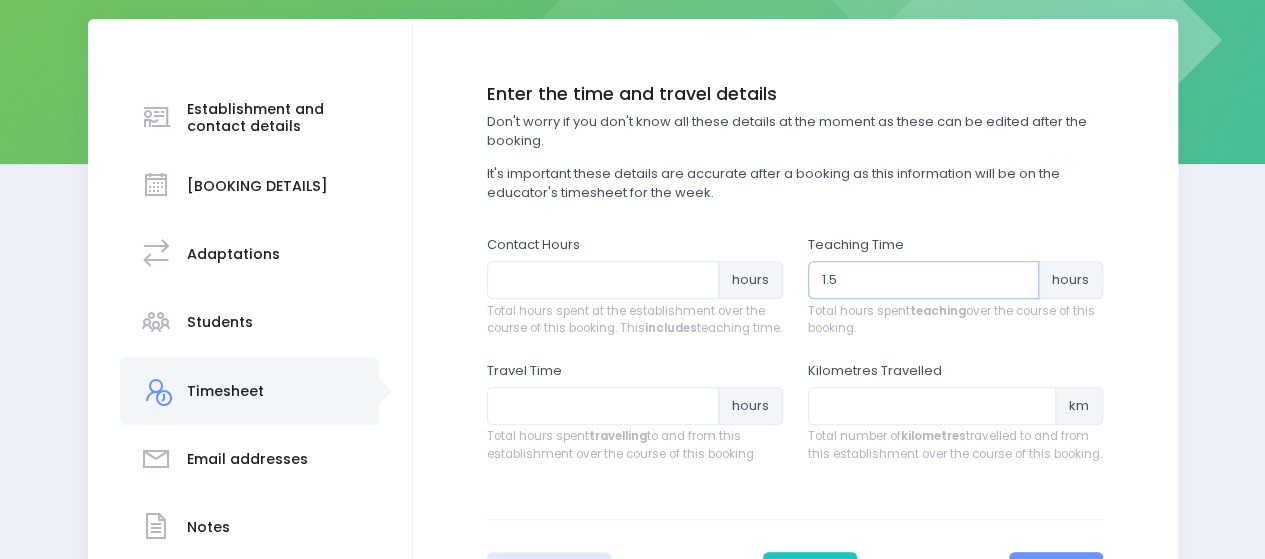 scroll, scrollTop: 400, scrollLeft: 0, axis: vertical 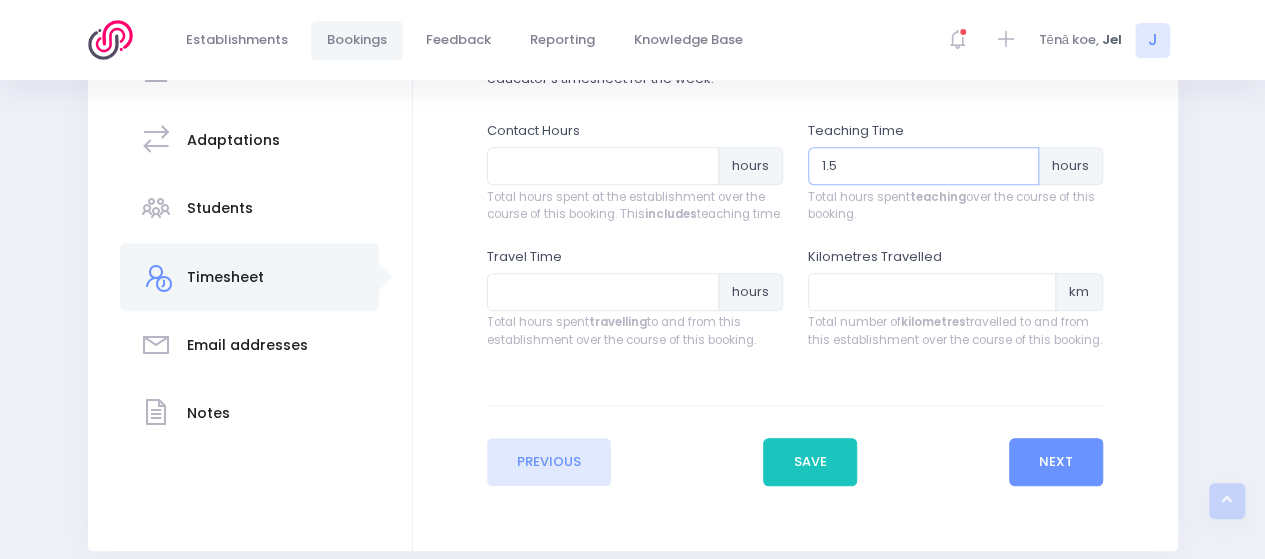 type on "1.5" 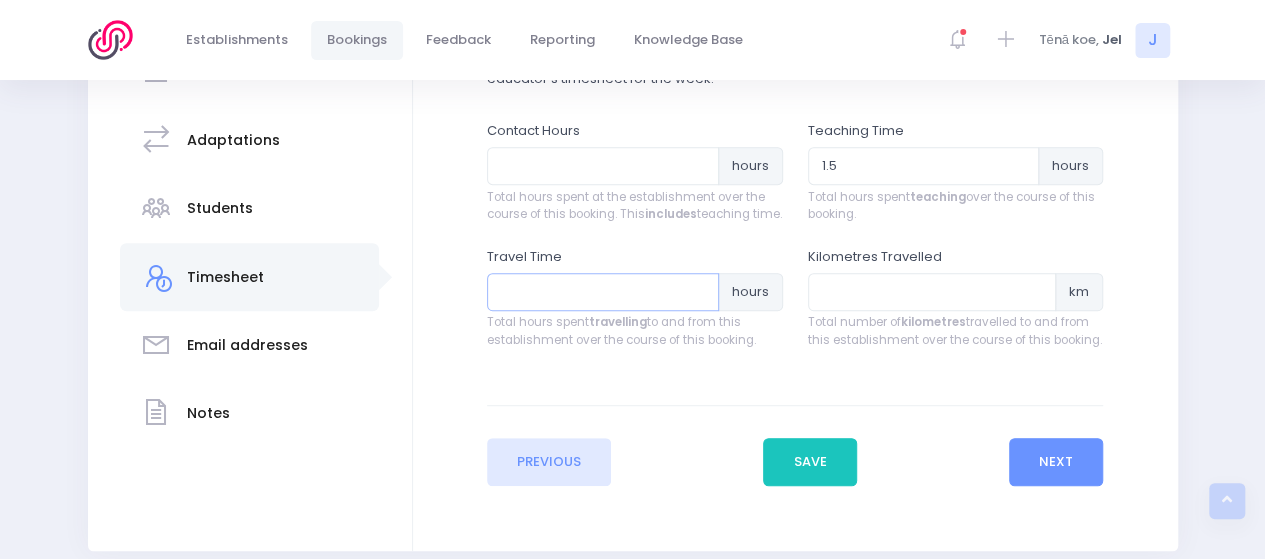 click at bounding box center (603, 292) 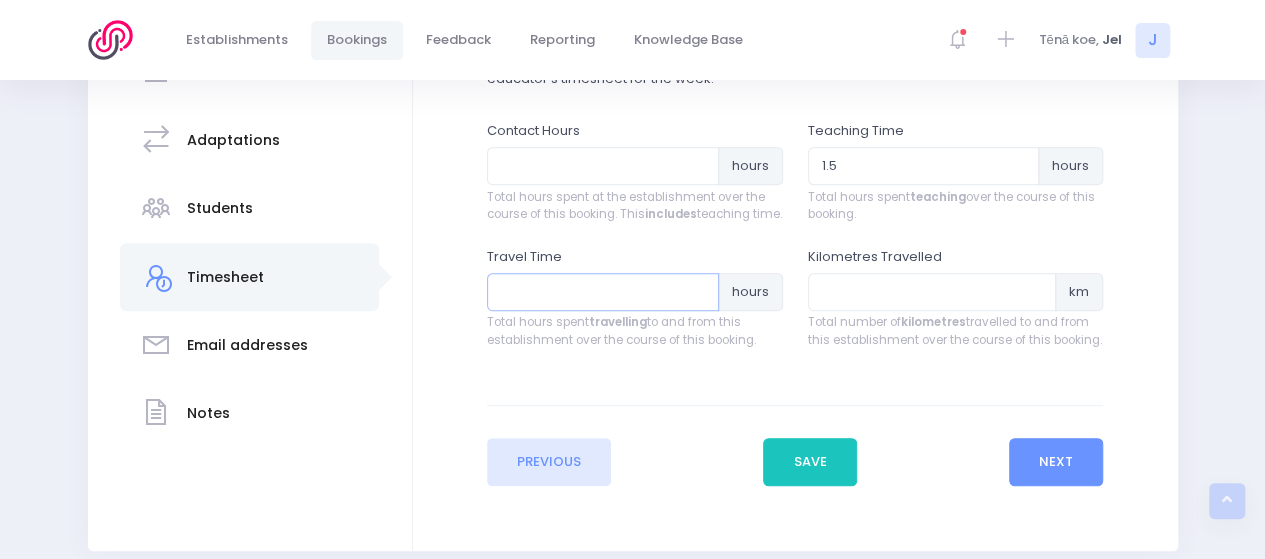 type on "[NUMBER]" 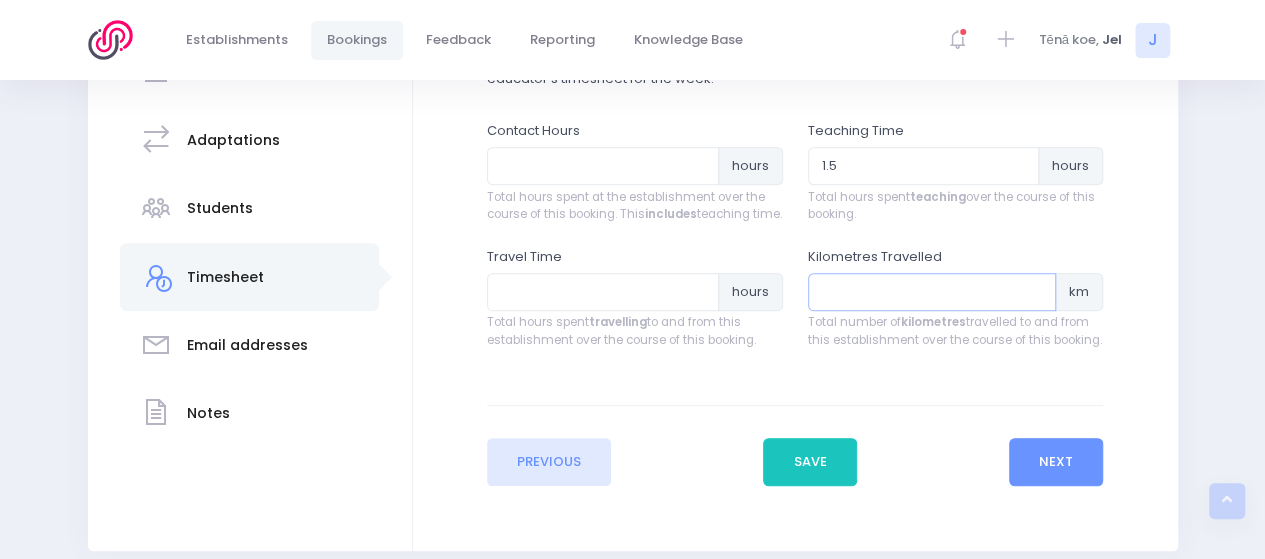 click at bounding box center [932, 292] 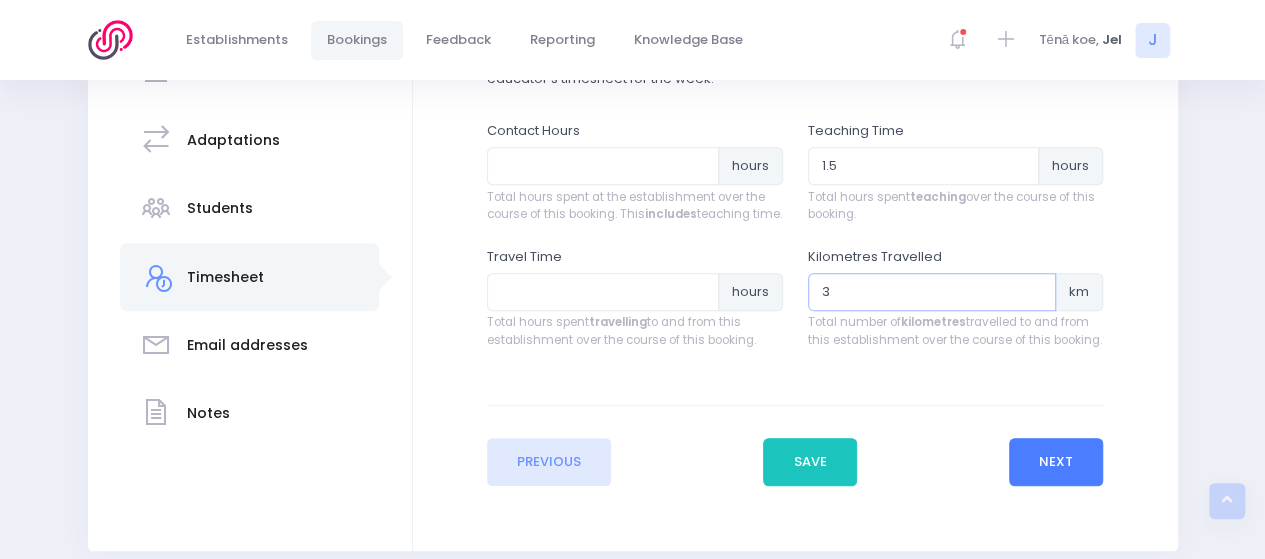 type on "3" 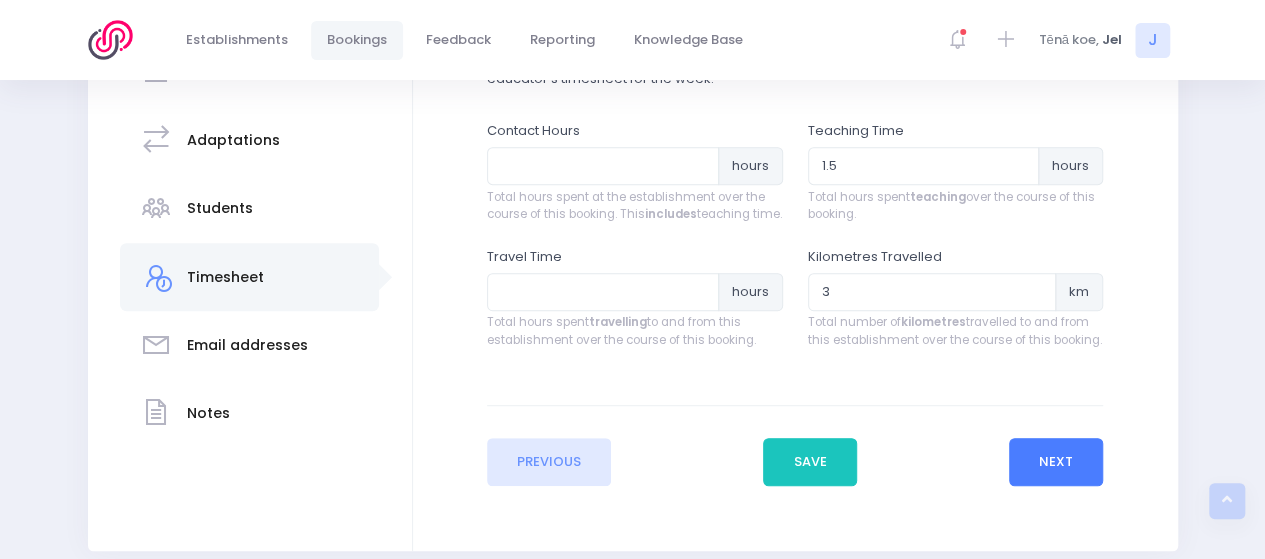 click on "Next" at bounding box center (1056, 462) 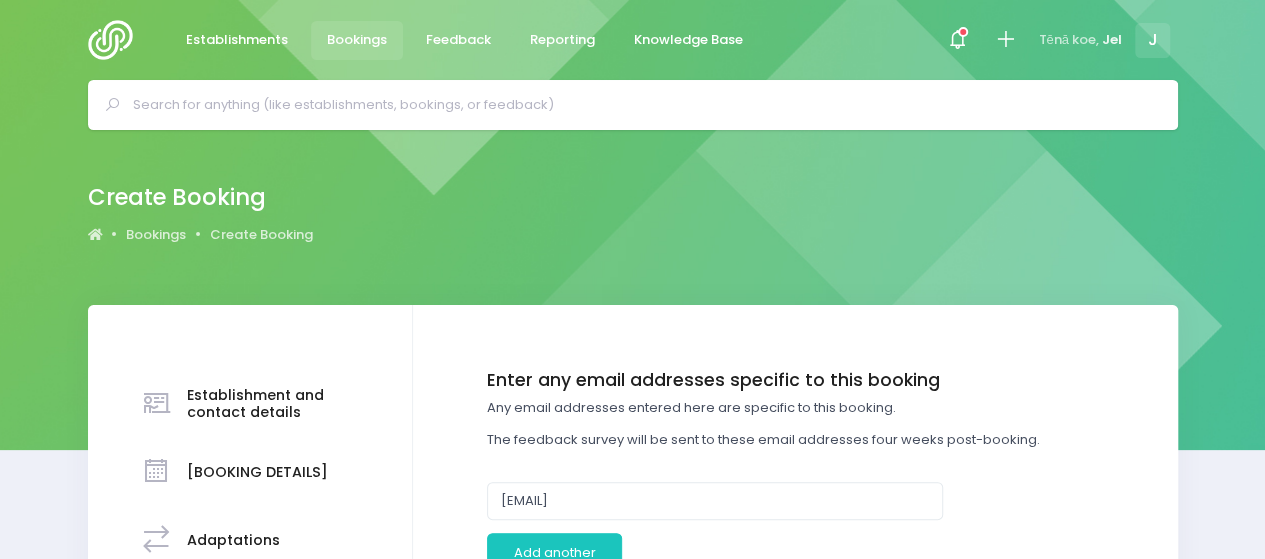 scroll, scrollTop: 100, scrollLeft: 0, axis: vertical 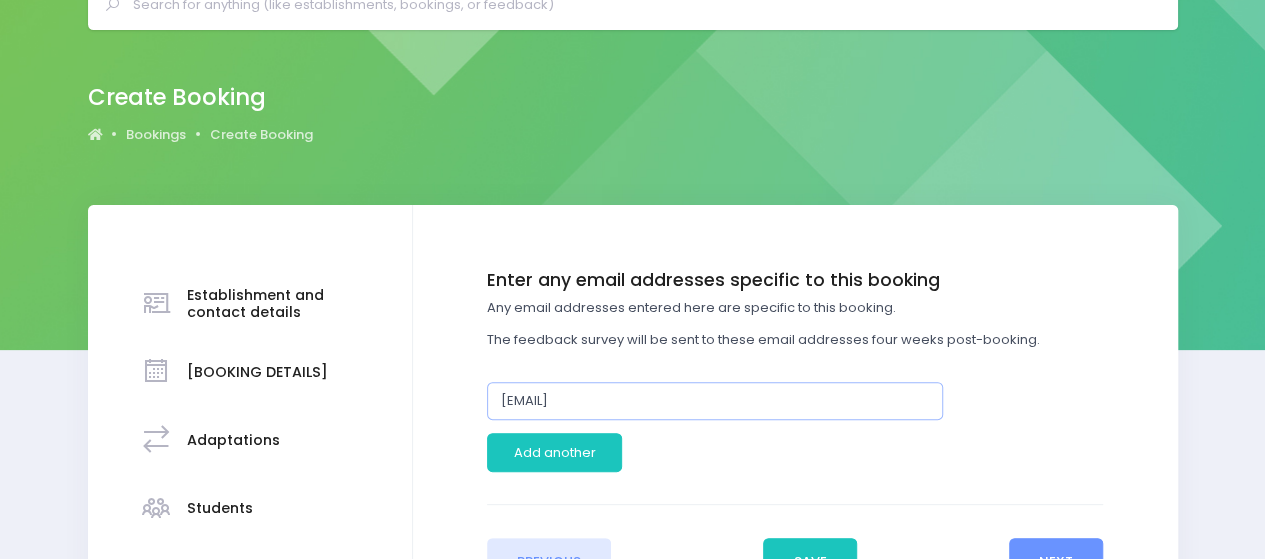 drag, startPoint x: 682, startPoint y: 401, endPoint x: 218, endPoint y: 391, distance: 464.10776 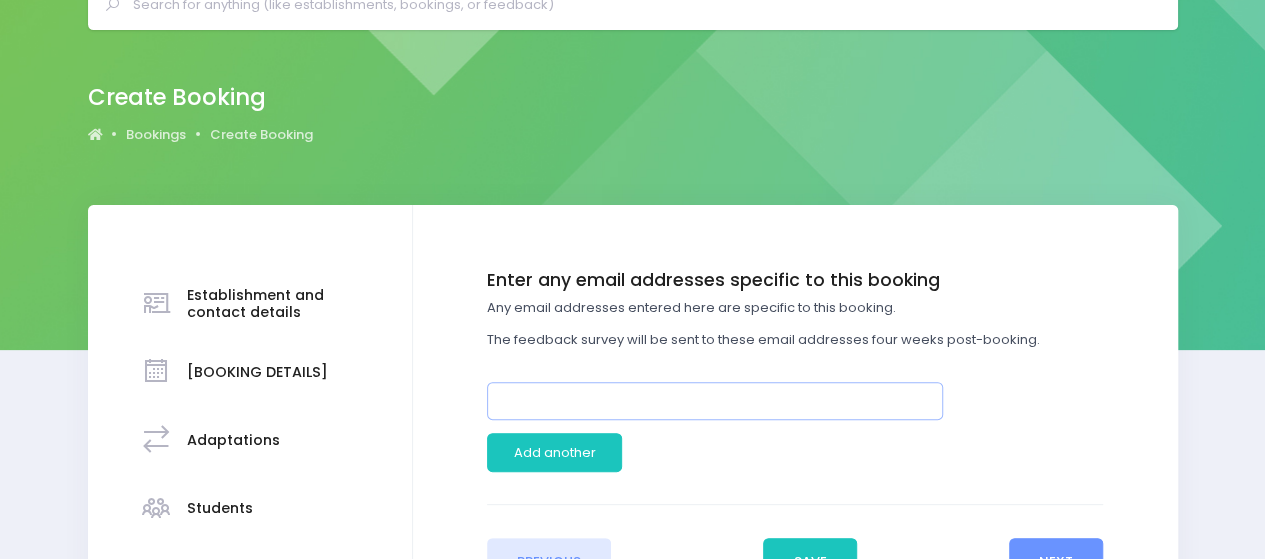 paste on "[NAME]@[DOMAIN]" 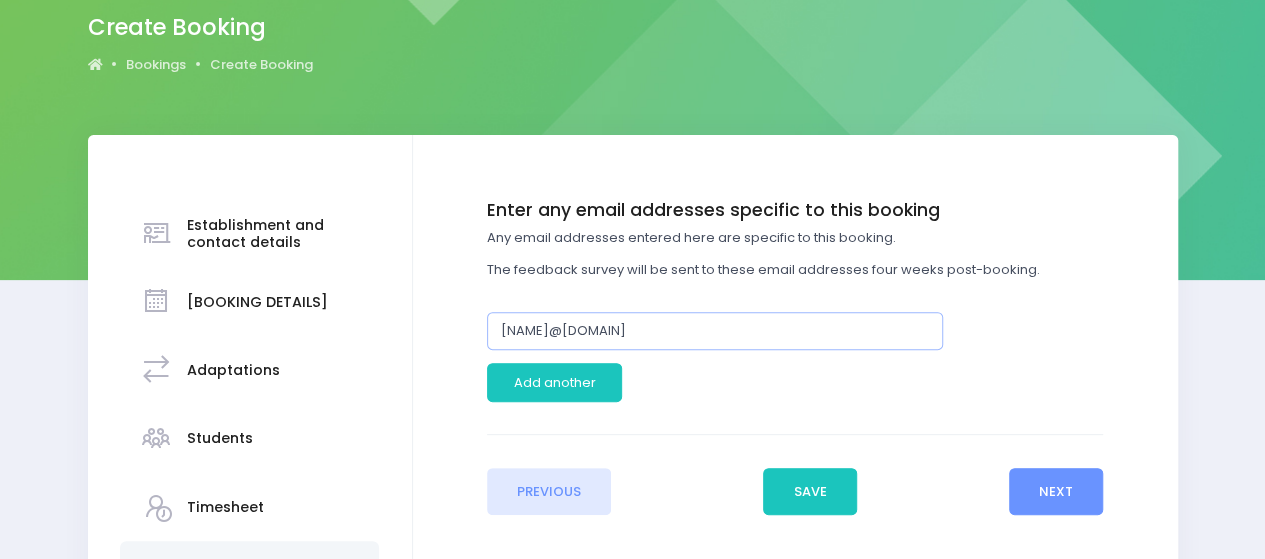 scroll, scrollTop: 300, scrollLeft: 0, axis: vertical 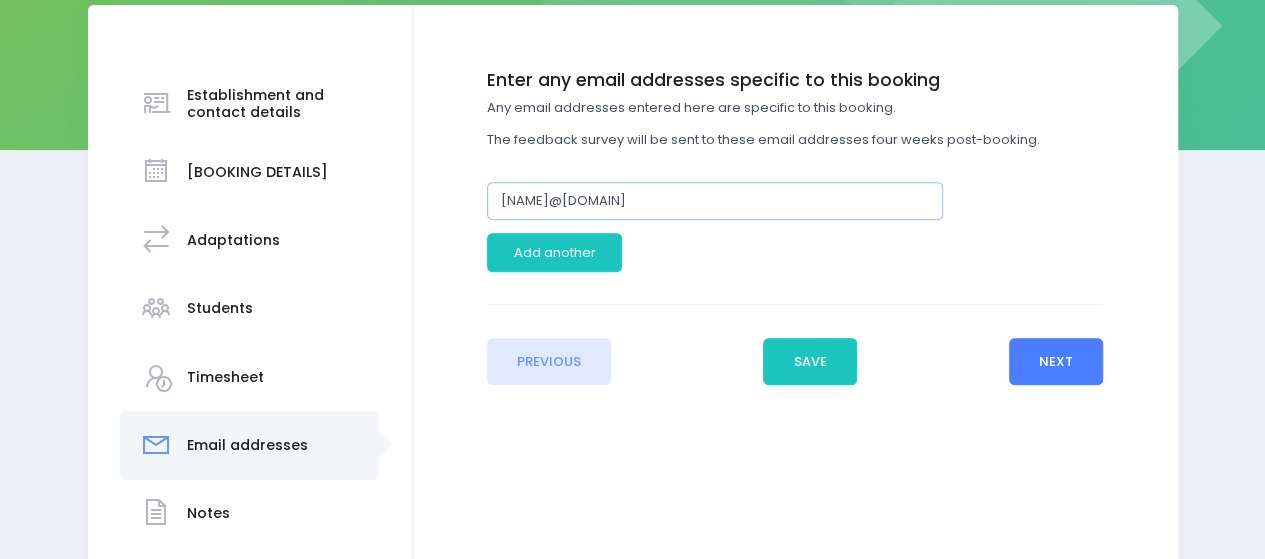 type on "[NAME]@[DOMAIN]" 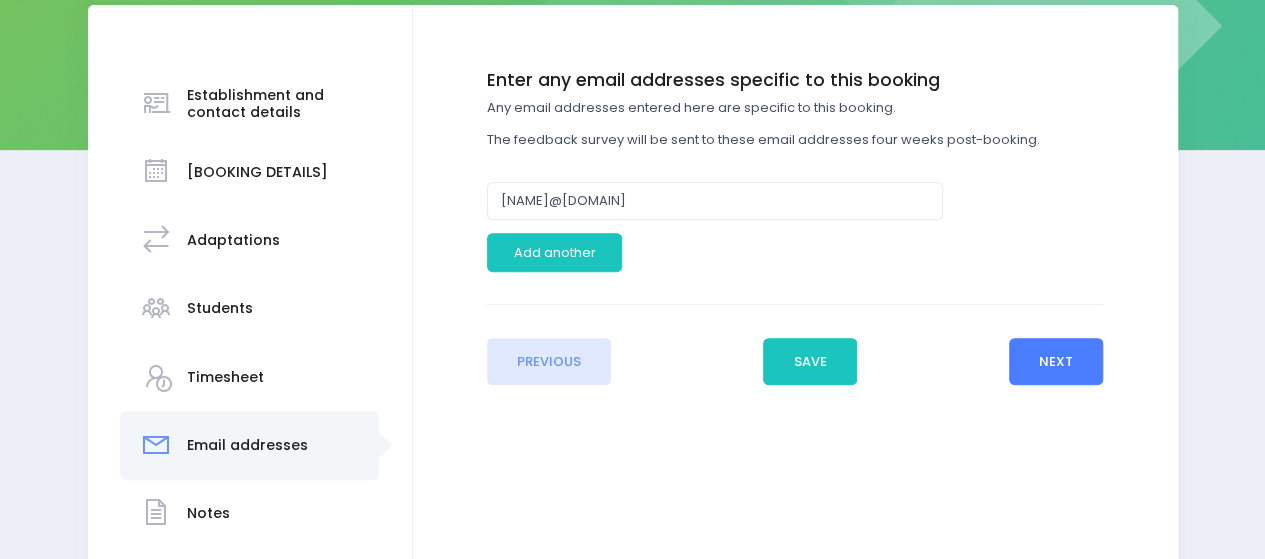 click on "Next" at bounding box center [1056, 362] 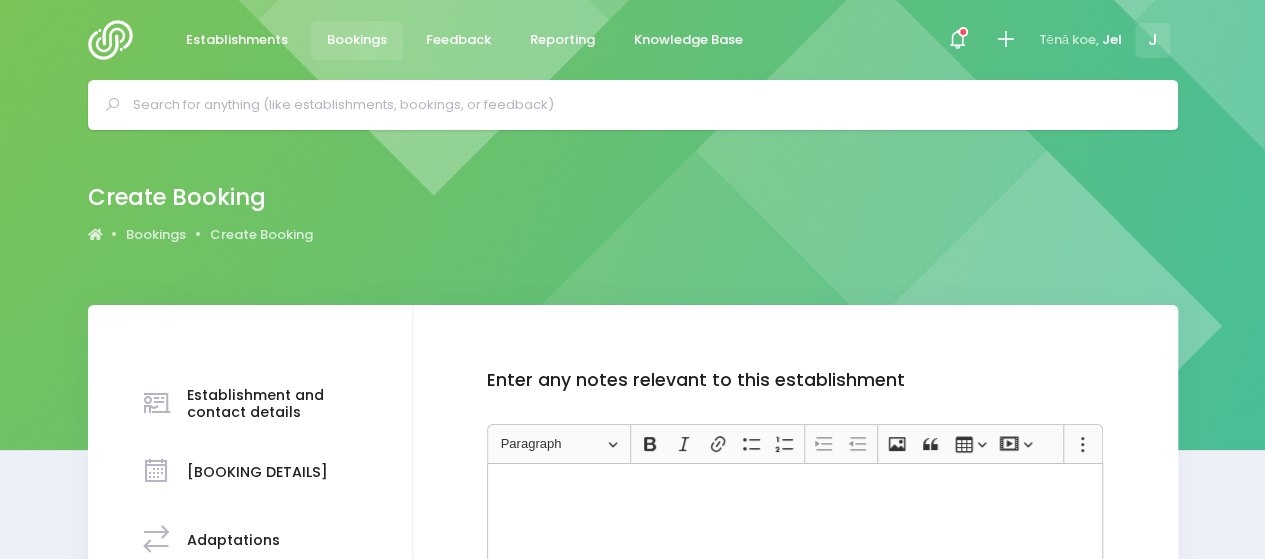 scroll, scrollTop: 200, scrollLeft: 0, axis: vertical 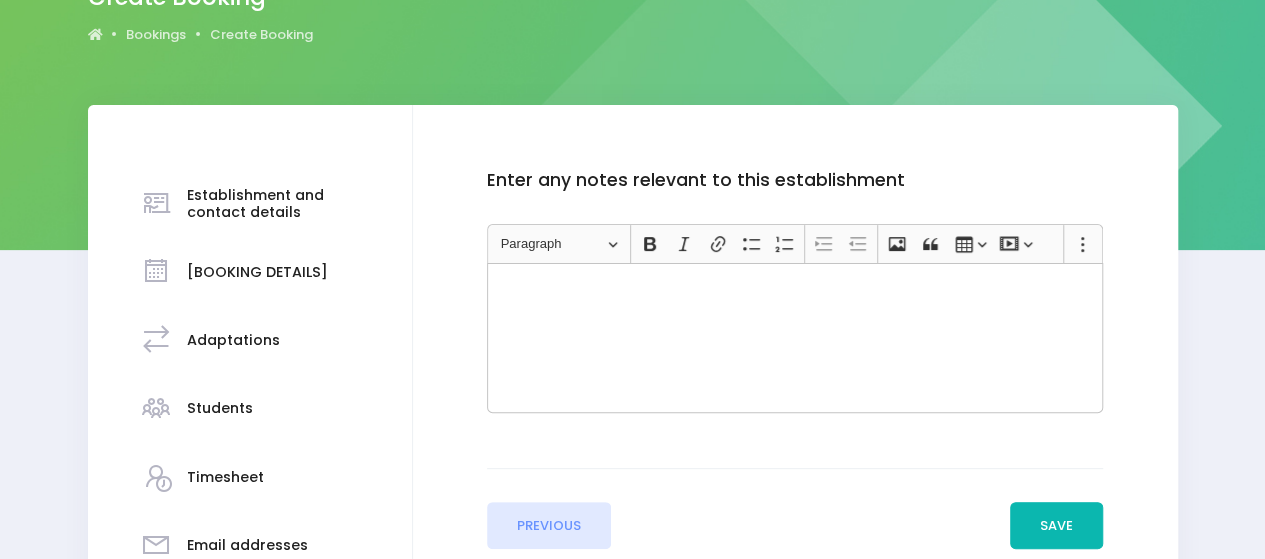 click on "Save" at bounding box center [1057, 526] 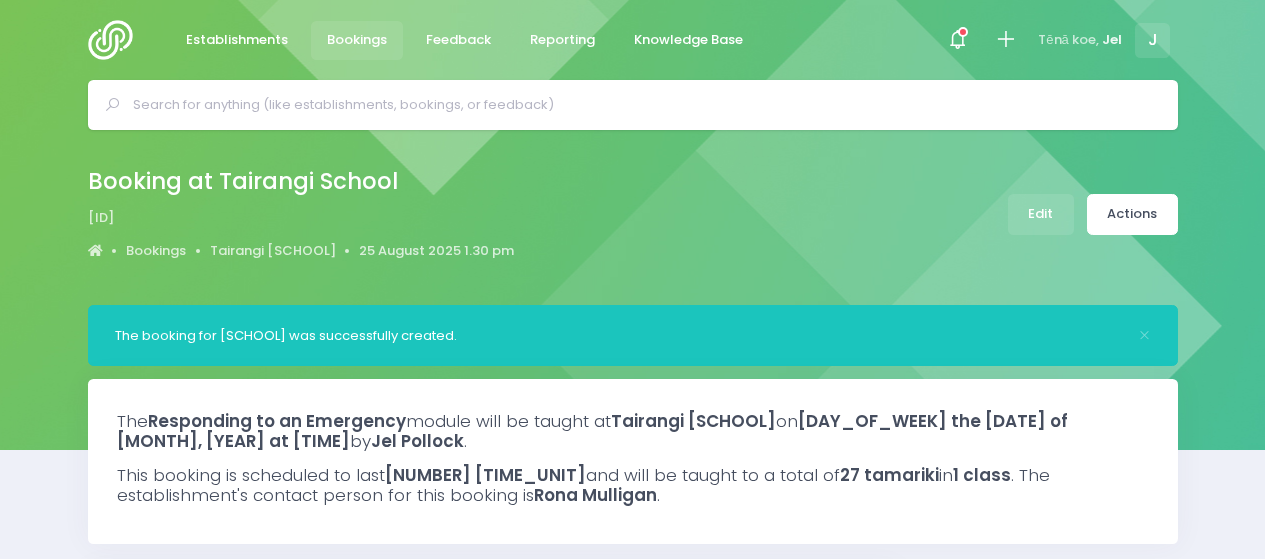select on "5" 